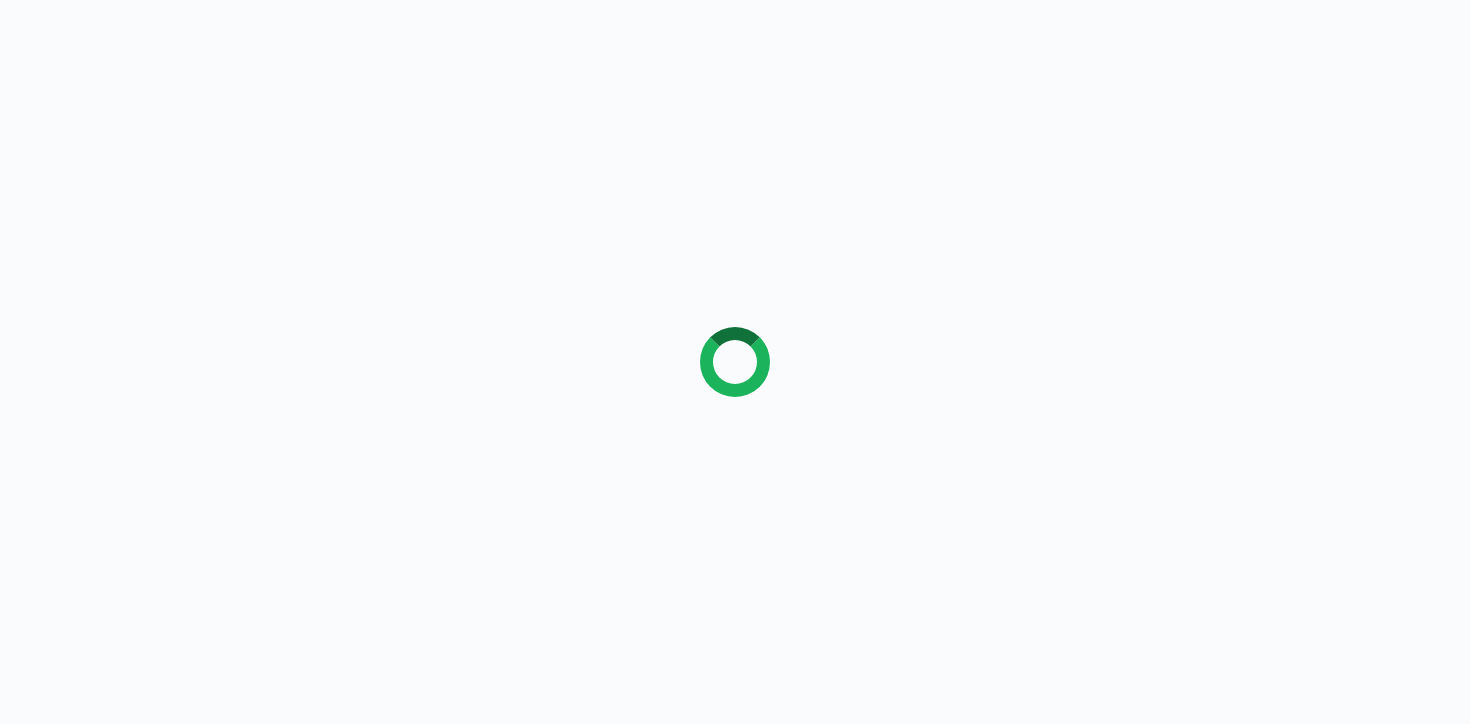 scroll, scrollTop: 0, scrollLeft: 0, axis: both 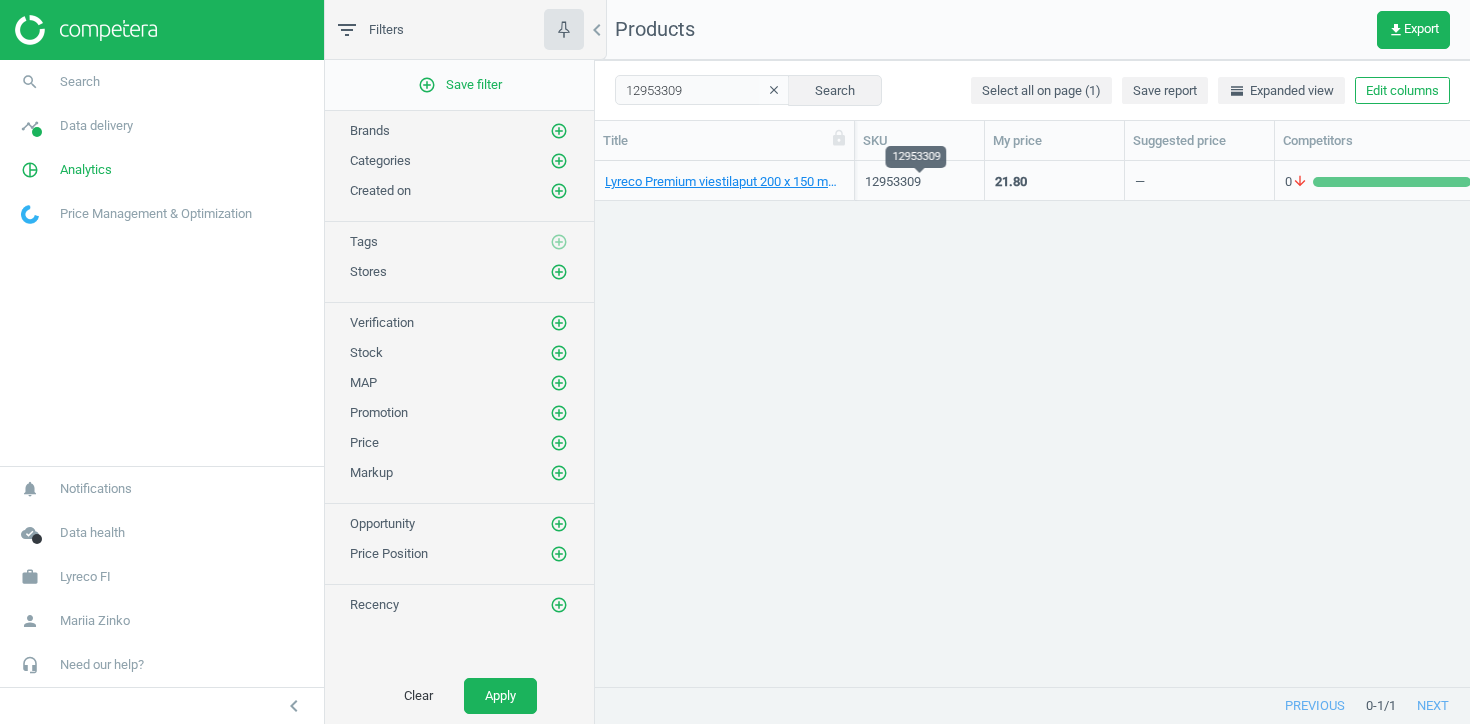 click on "12953309" at bounding box center [919, 182] 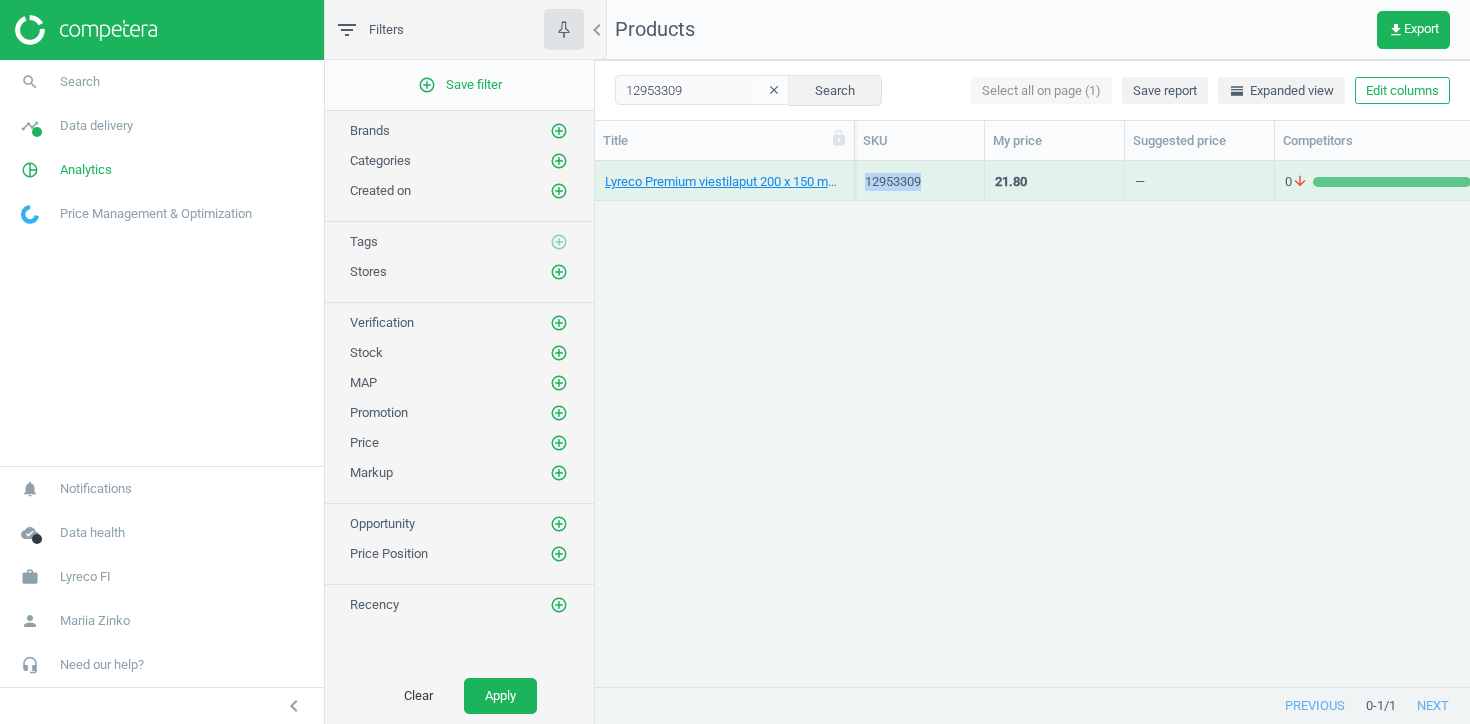 click on "12953309" at bounding box center (919, 182) 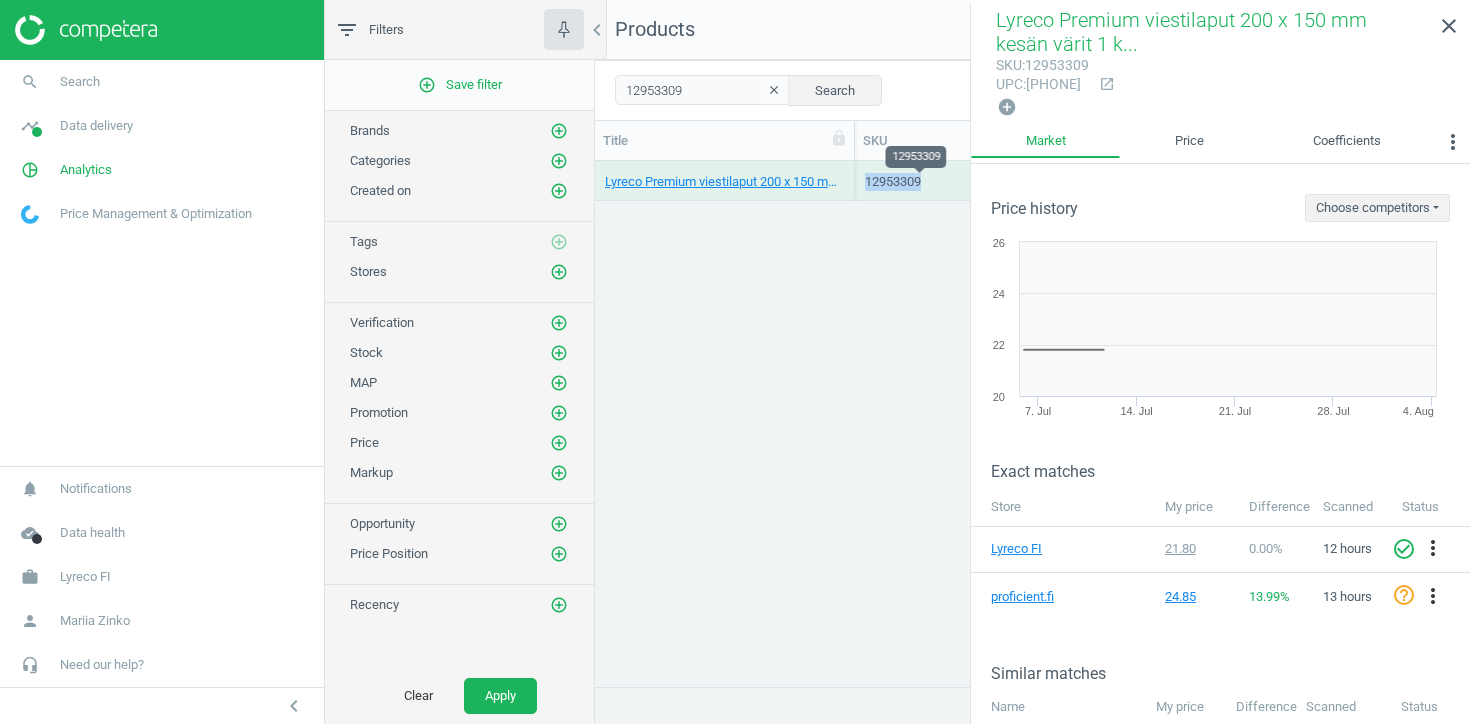 copy on "12953309" 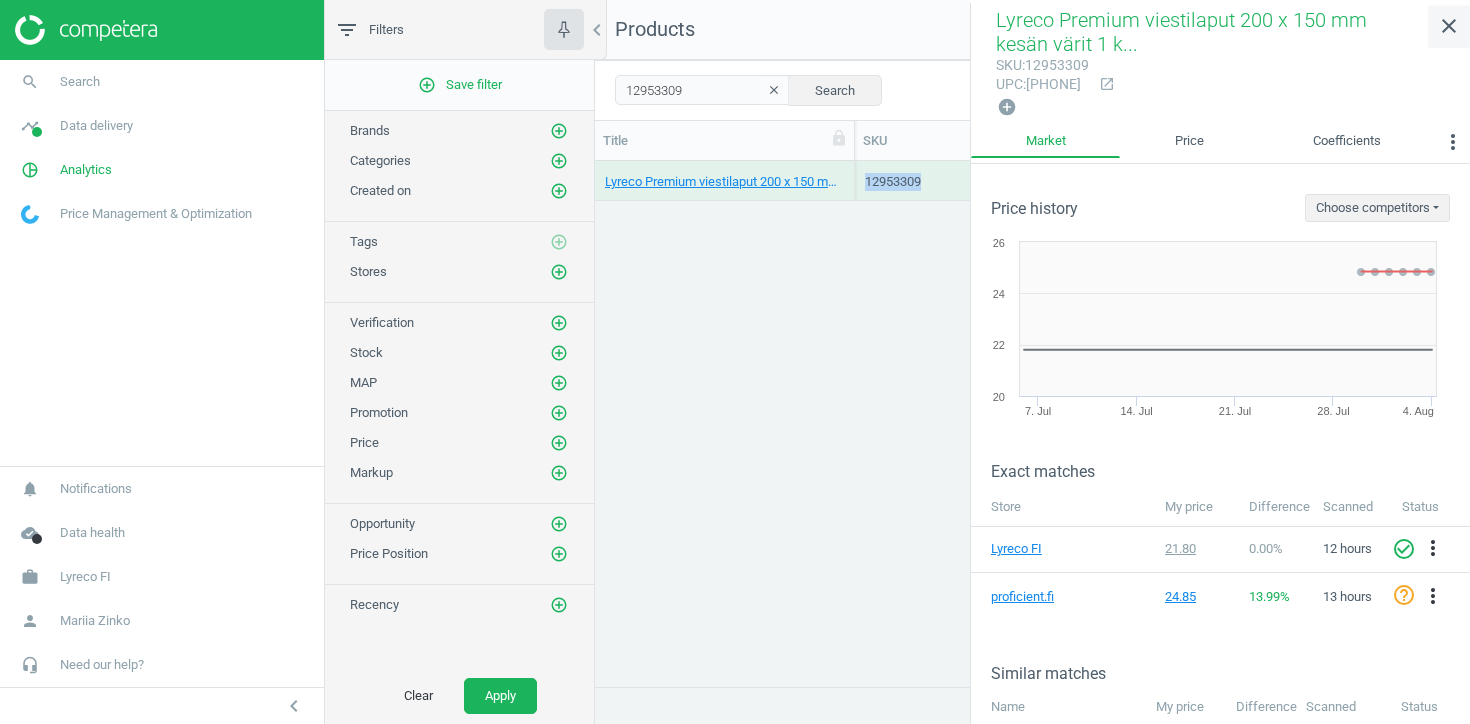 click on "close" at bounding box center [1449, 26] 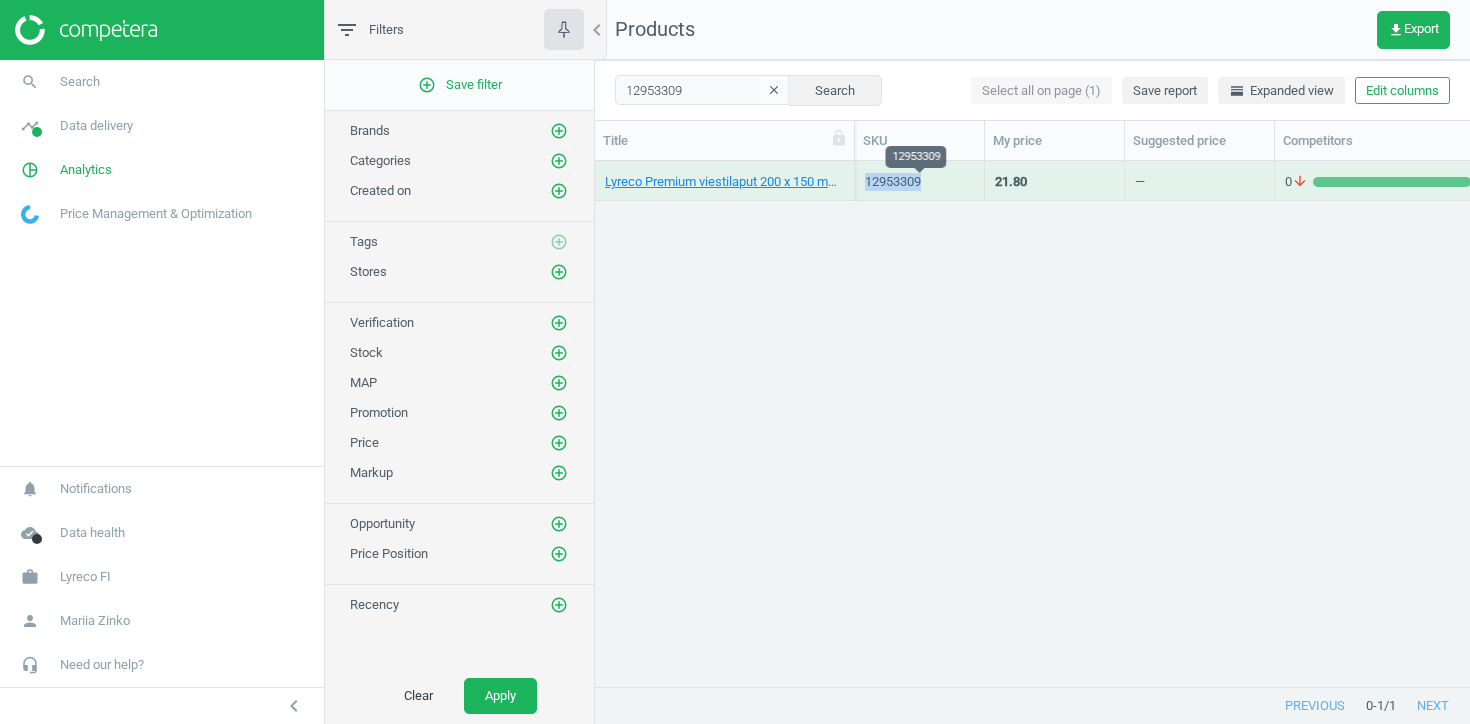 copy on "12953309" 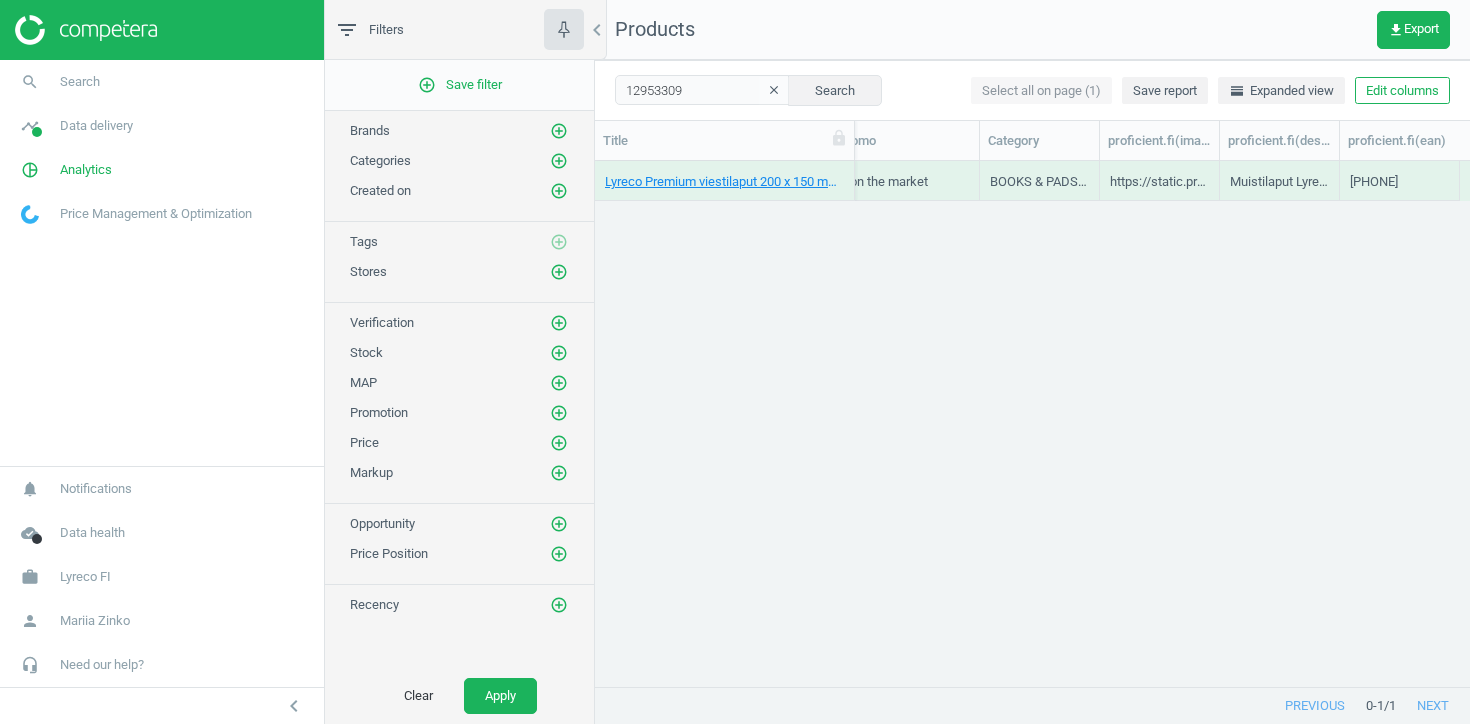 scroll, scrollTop: 0, scrollLeft: 1014, axis: horizontal 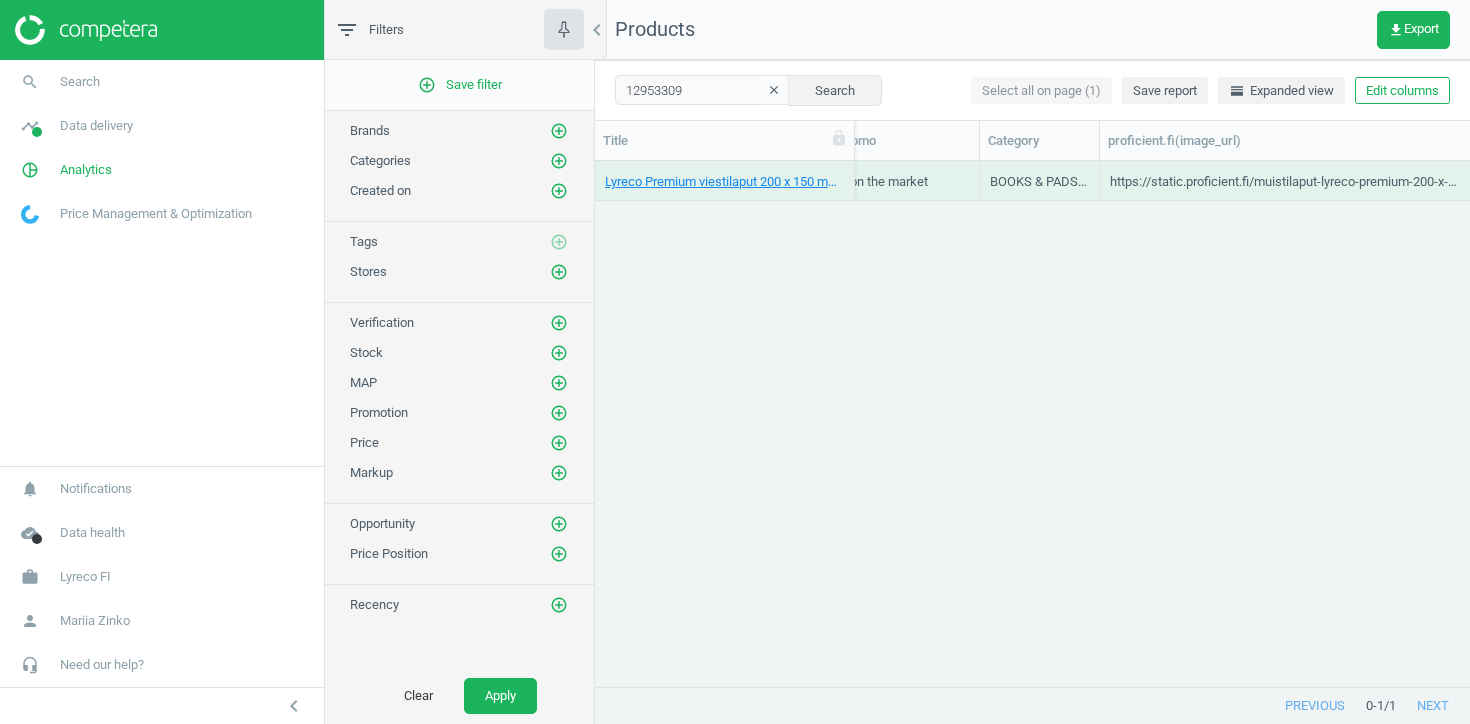 drag, startPoint x: 1217, startPoint y: 134, endPoint x: 1469, endPoint y: 158, distance: 253.14027 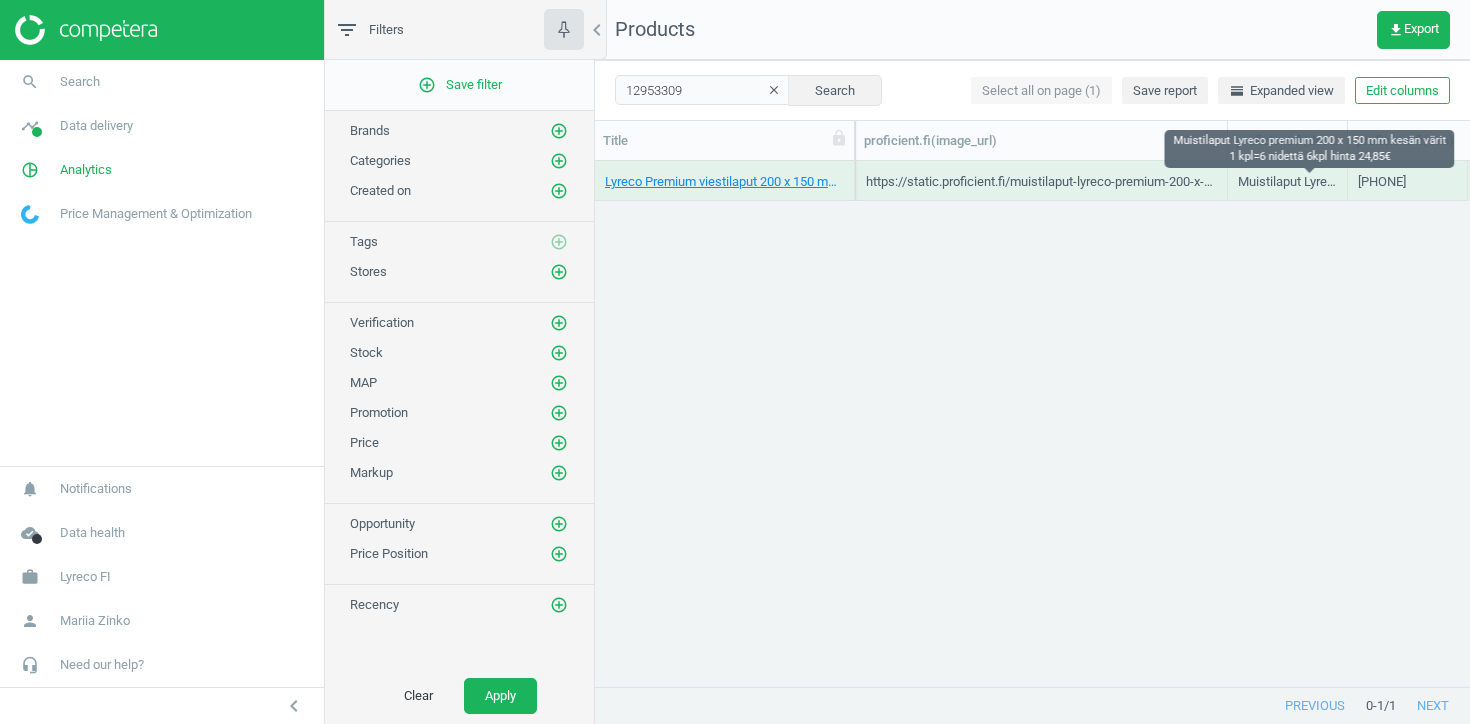scroll, scrollTop: 0, scrollLeft: 1265, axis: horizontal 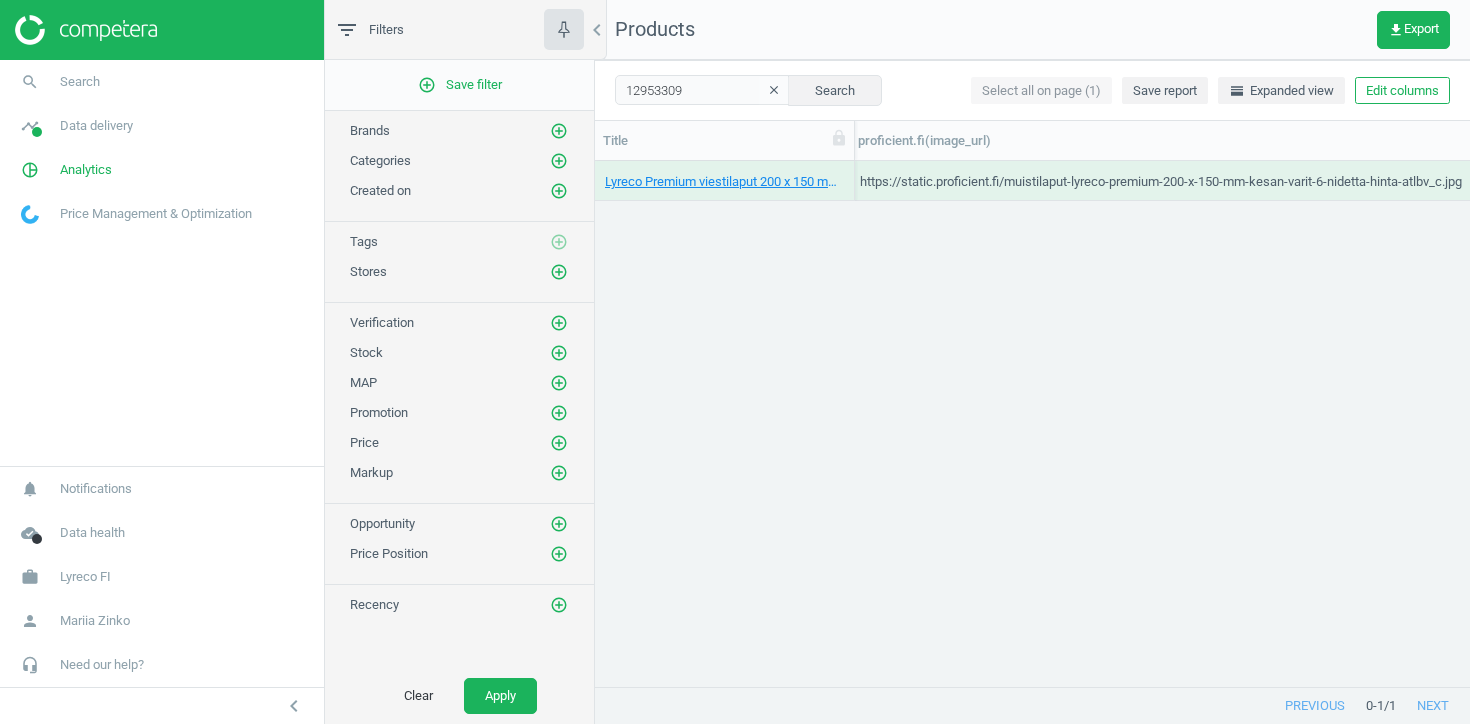 drag, startPoint x: 1218, startPoint y: 142, endPoint x: 1467, endPoint y: 108, distance: 251.31056 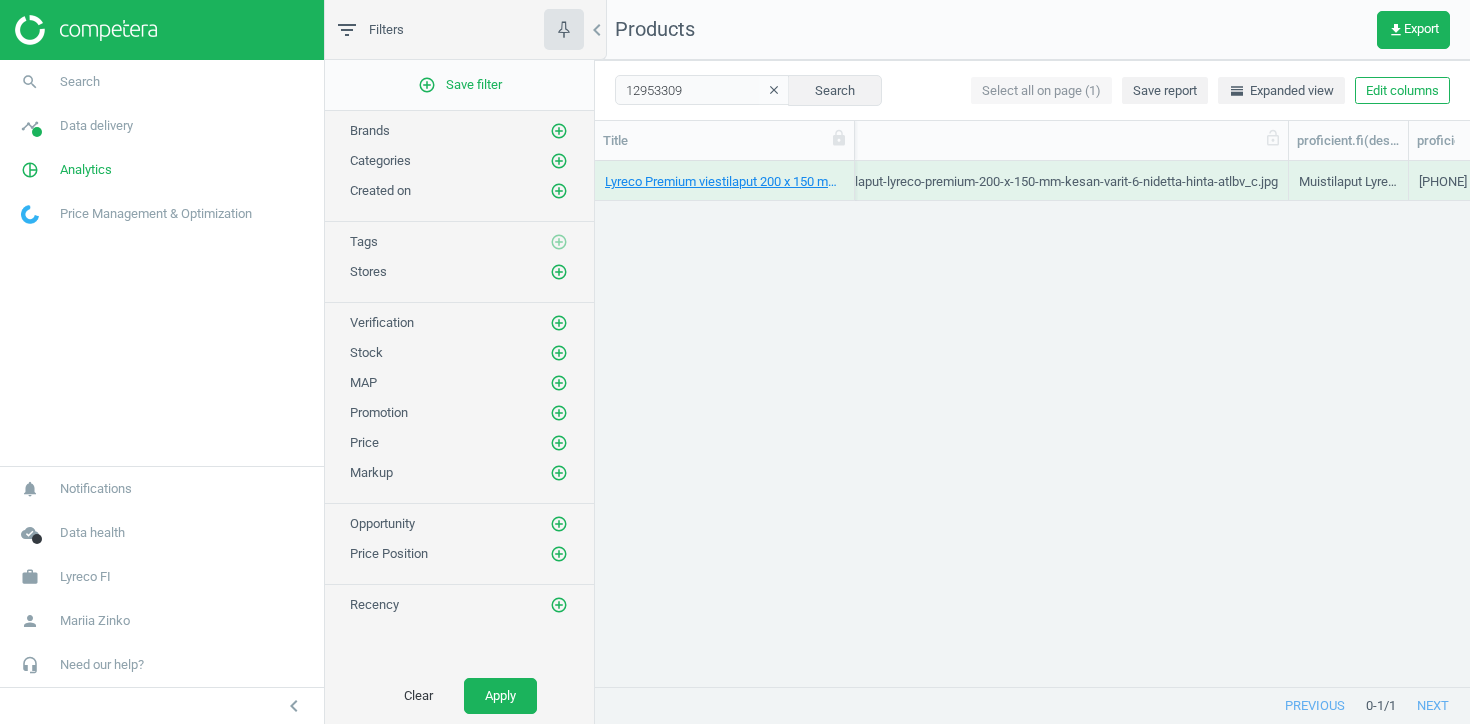 scroll, scrollTop: 0, scrollLeft: 1515, axis: horizontal 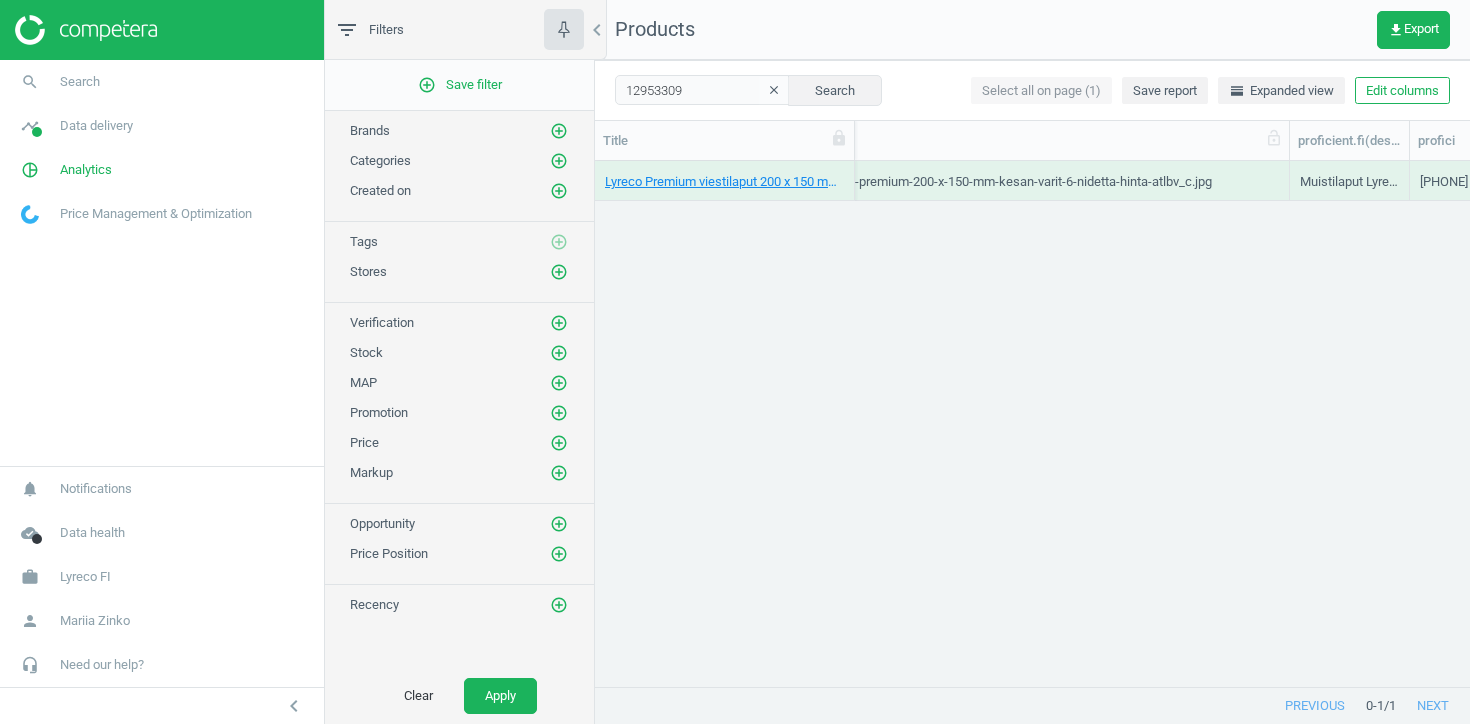 drag, startPoint x: 1220, startPoint y: 140, endPoint x: 1287, endPoint y: 128, distance: 68.06615 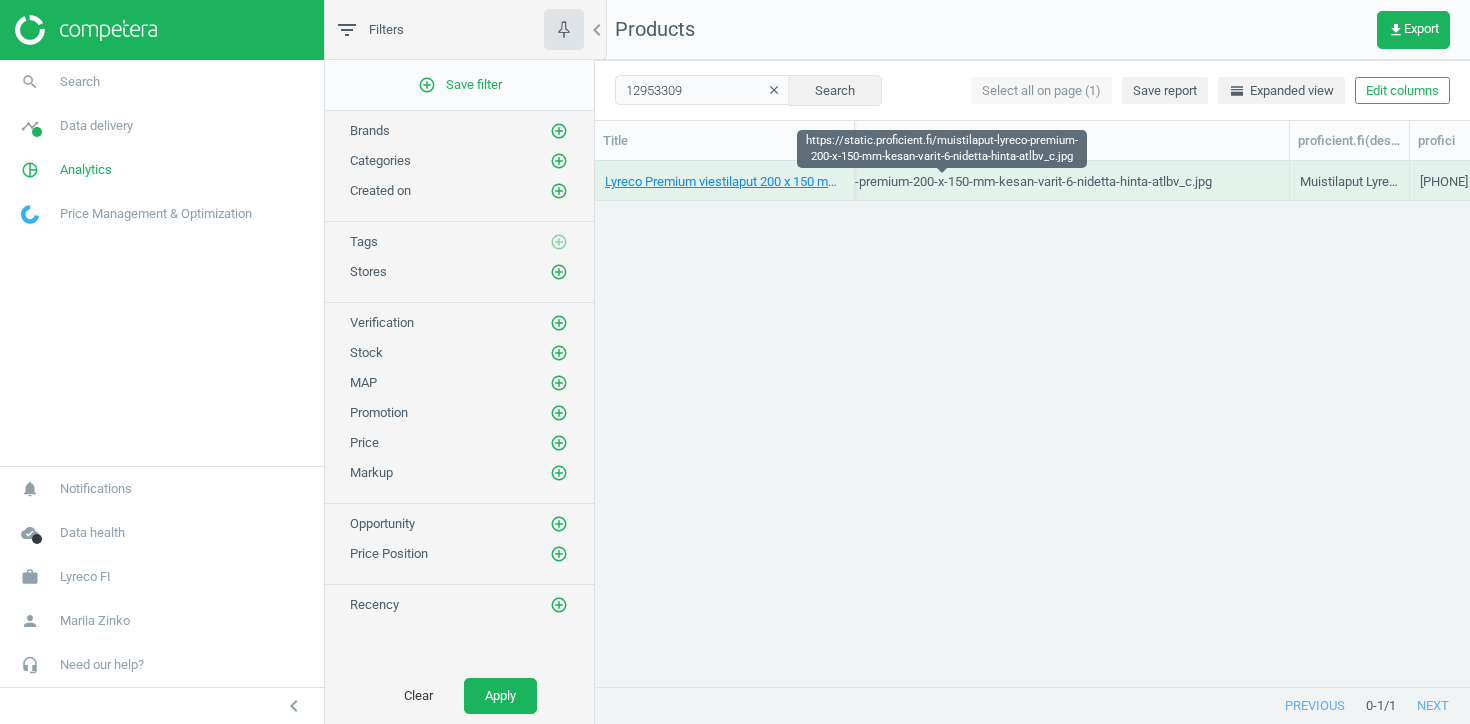 click on "https://static.proficient.fi/muistilaput-lyreco-premium-200-x-150-mm-kesan-varit-6-nidetta-hinta-atlbv_c.jpg" at bounding box center (911, 185) 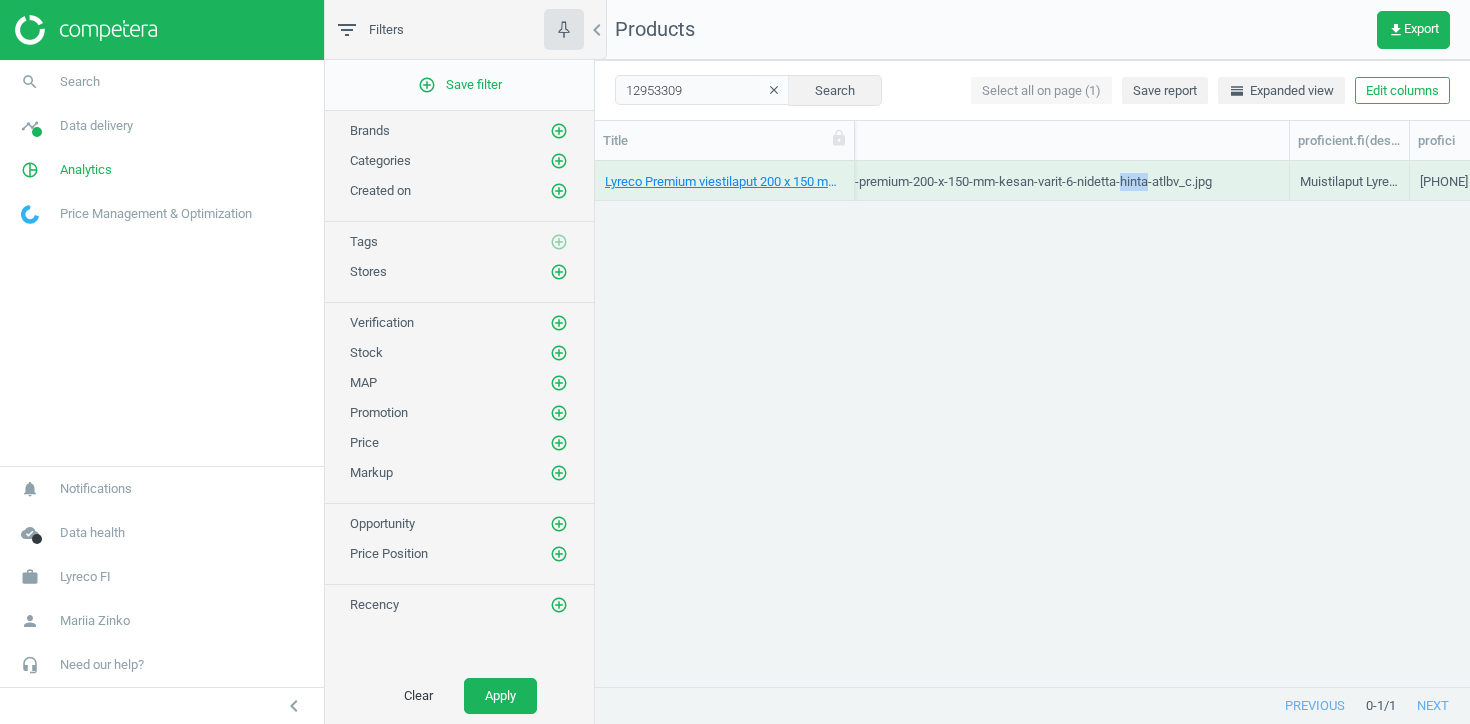 click on "https://static.proficient.fi/muistilaput-lyreco-premium-200-x-150-mm-kesan-varit-6-nidetta-hinta-atlbv_c.jpg" at bounding box center (911, 185) 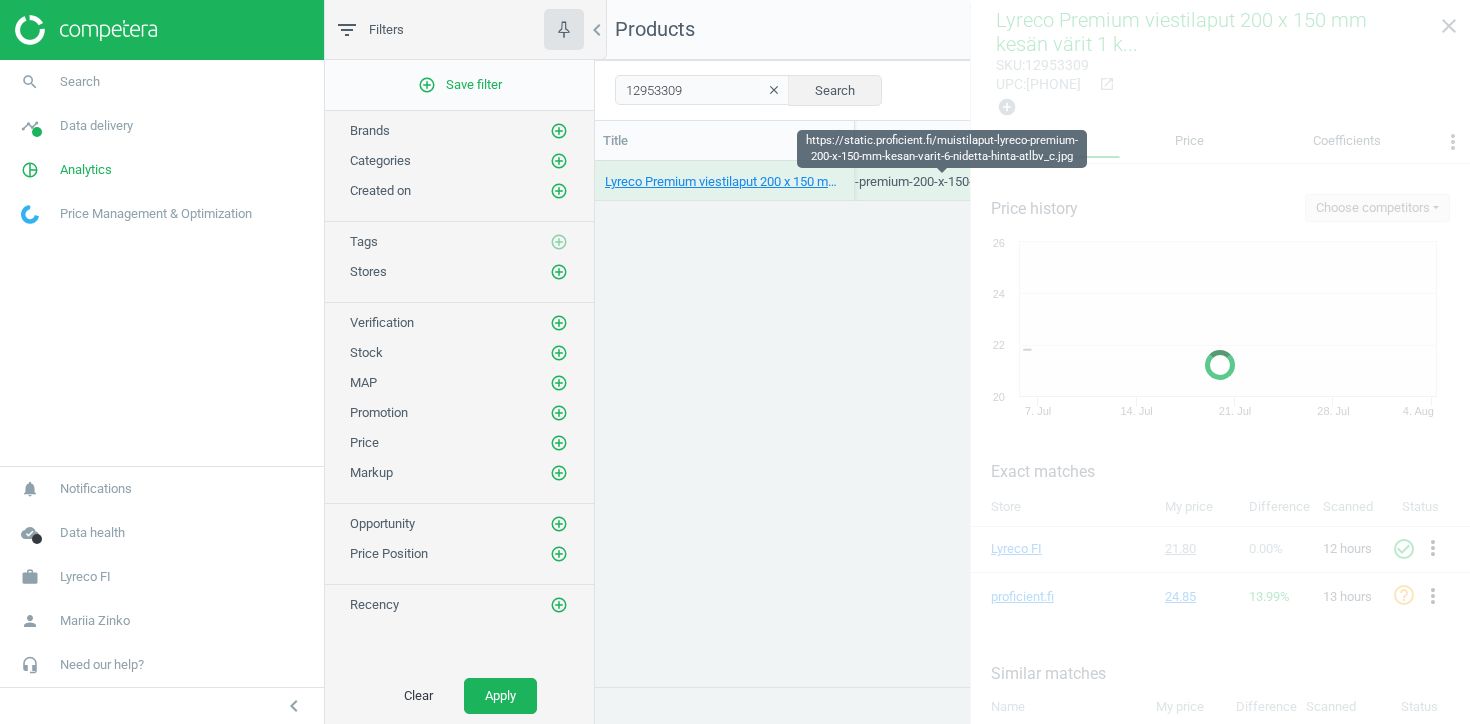 click at bounding box center (1220, 365) 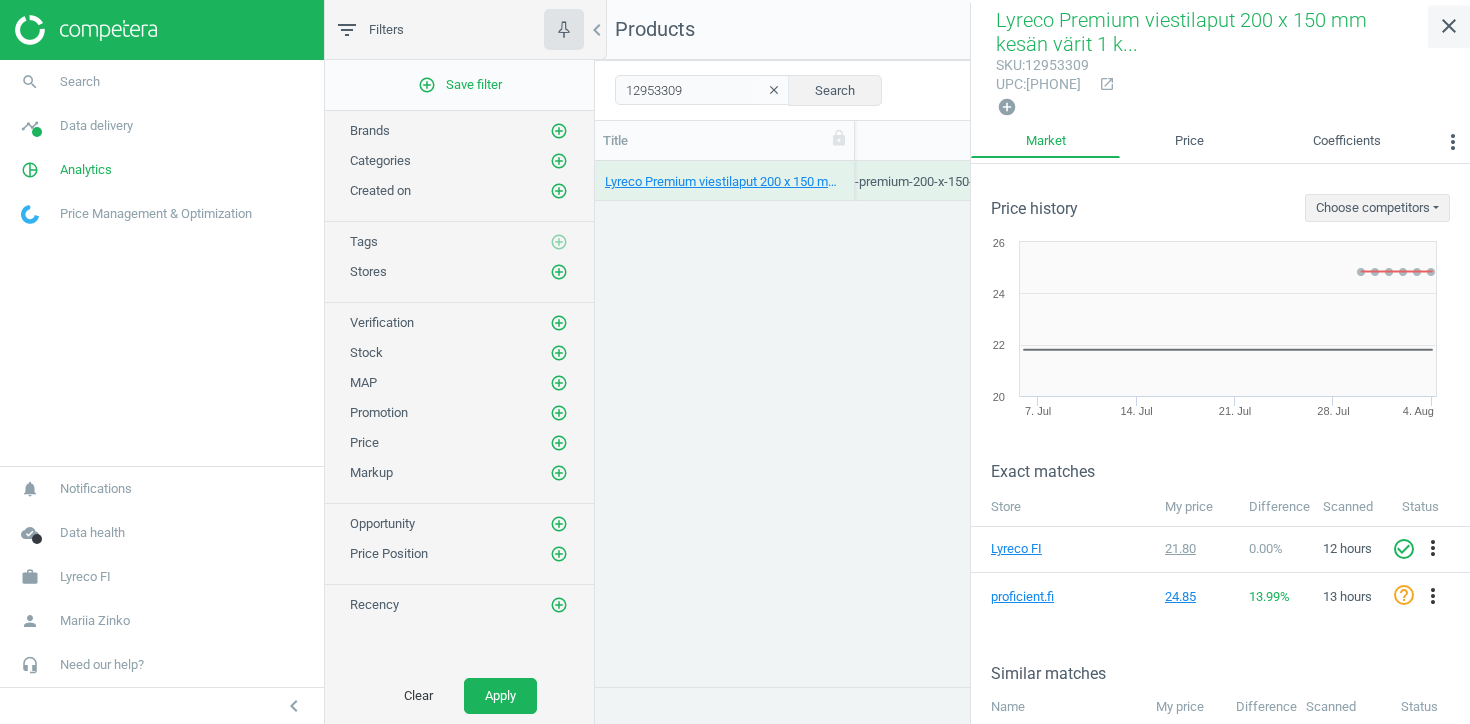 click on "close" at bounding box center [1449, 26] 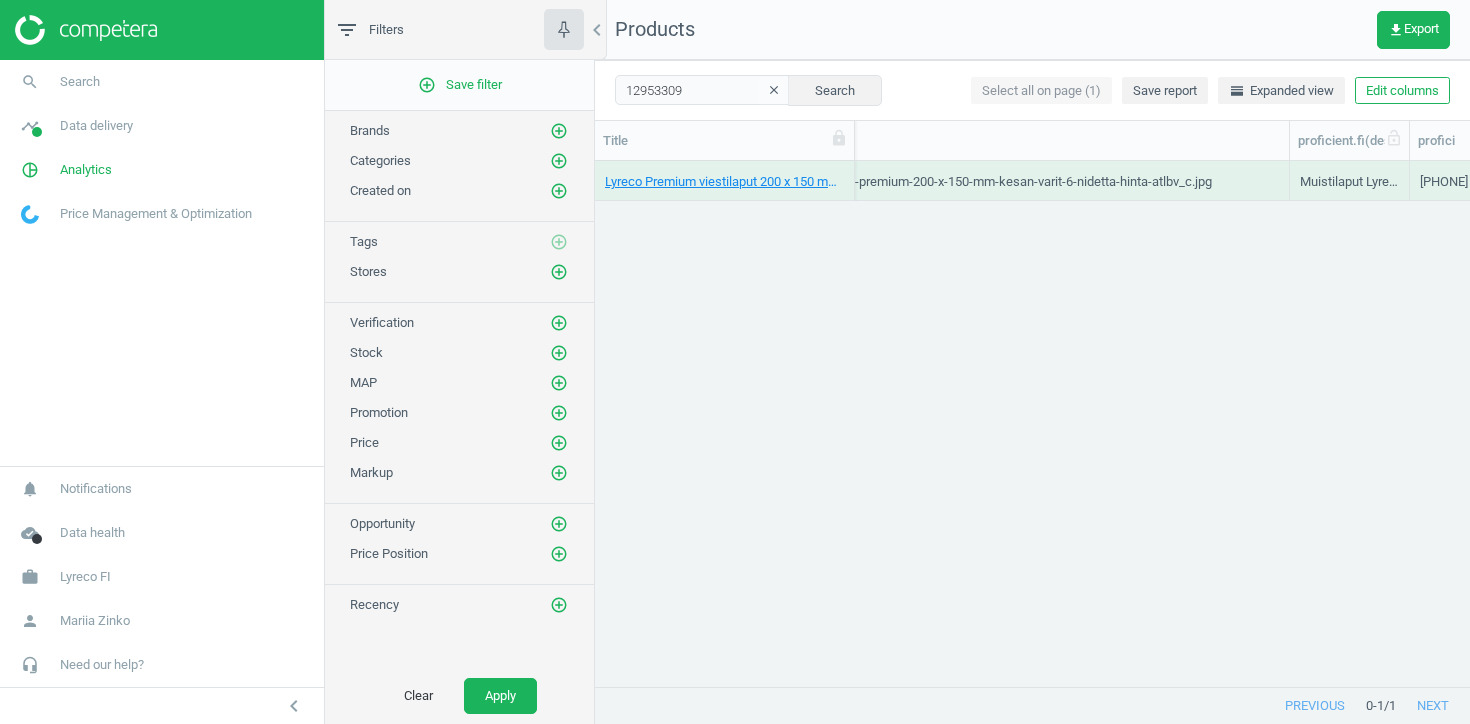 scroll, scrollTop: 0, scrollLeft: 1582, axis: horizontal 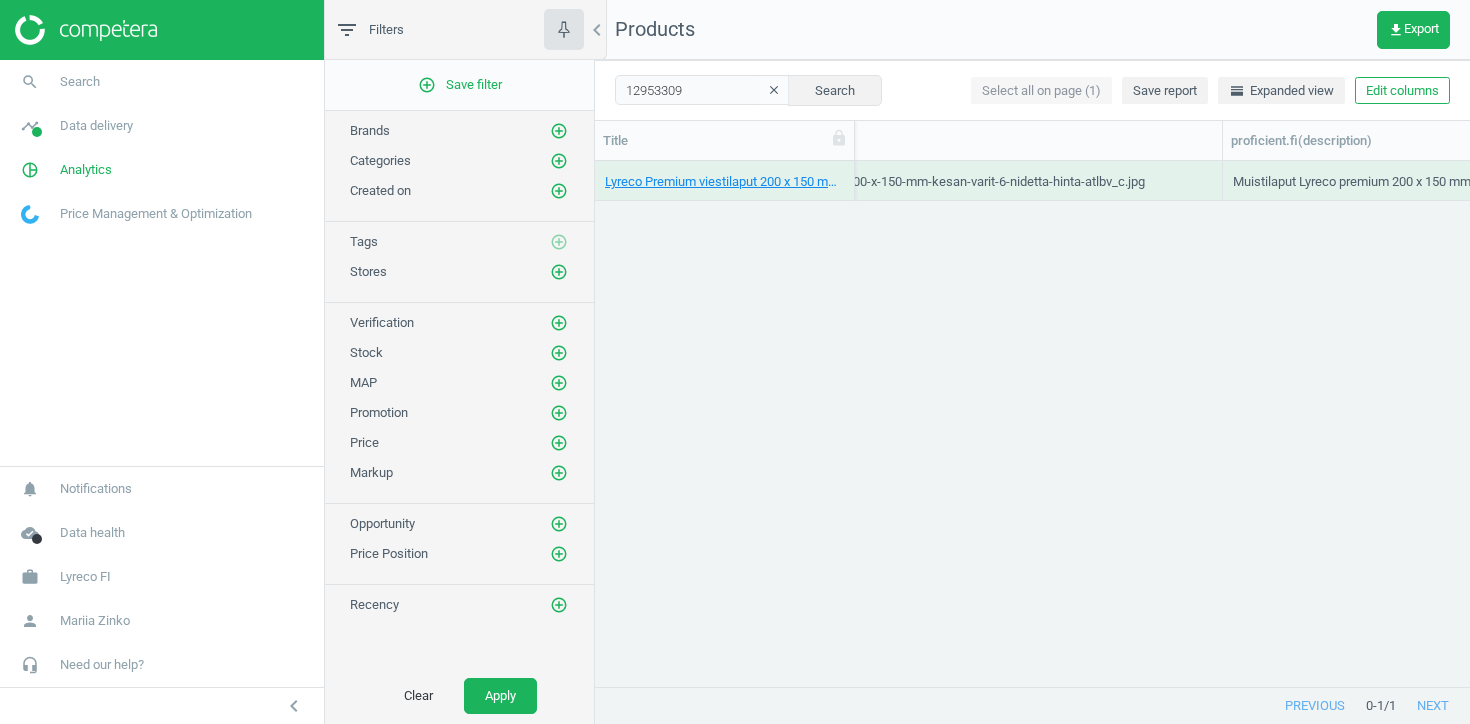 drag, startPoint x: 1340, startPoint y: 133, endPoint x: 1469, endPoint y: 134, distance: 129.00388 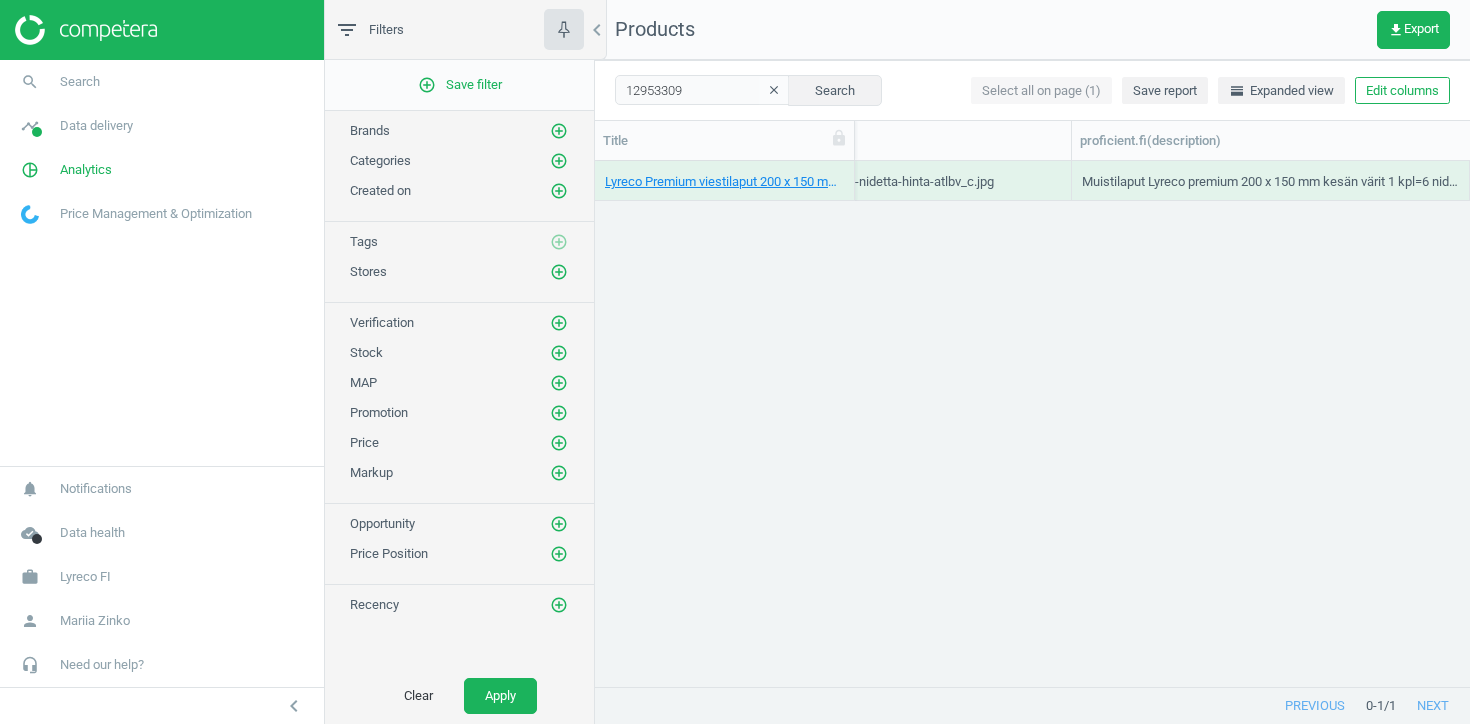 drag, startPoint x: 1342, startPoint y: 145, endPoint x: 1469, endPoint y: 155, distance: 127.39309 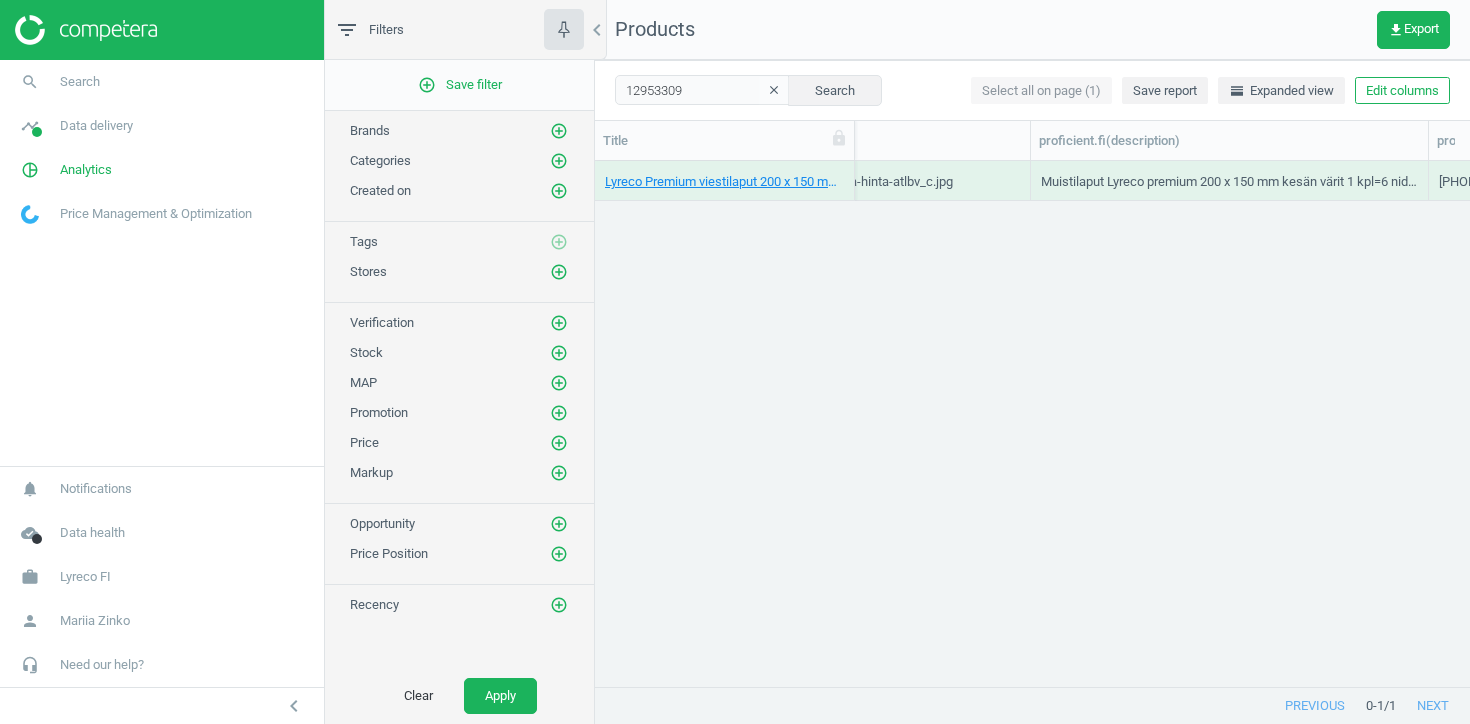 scroll, scrollTop: 0, scrollLeft: 1859, axis: horizontal 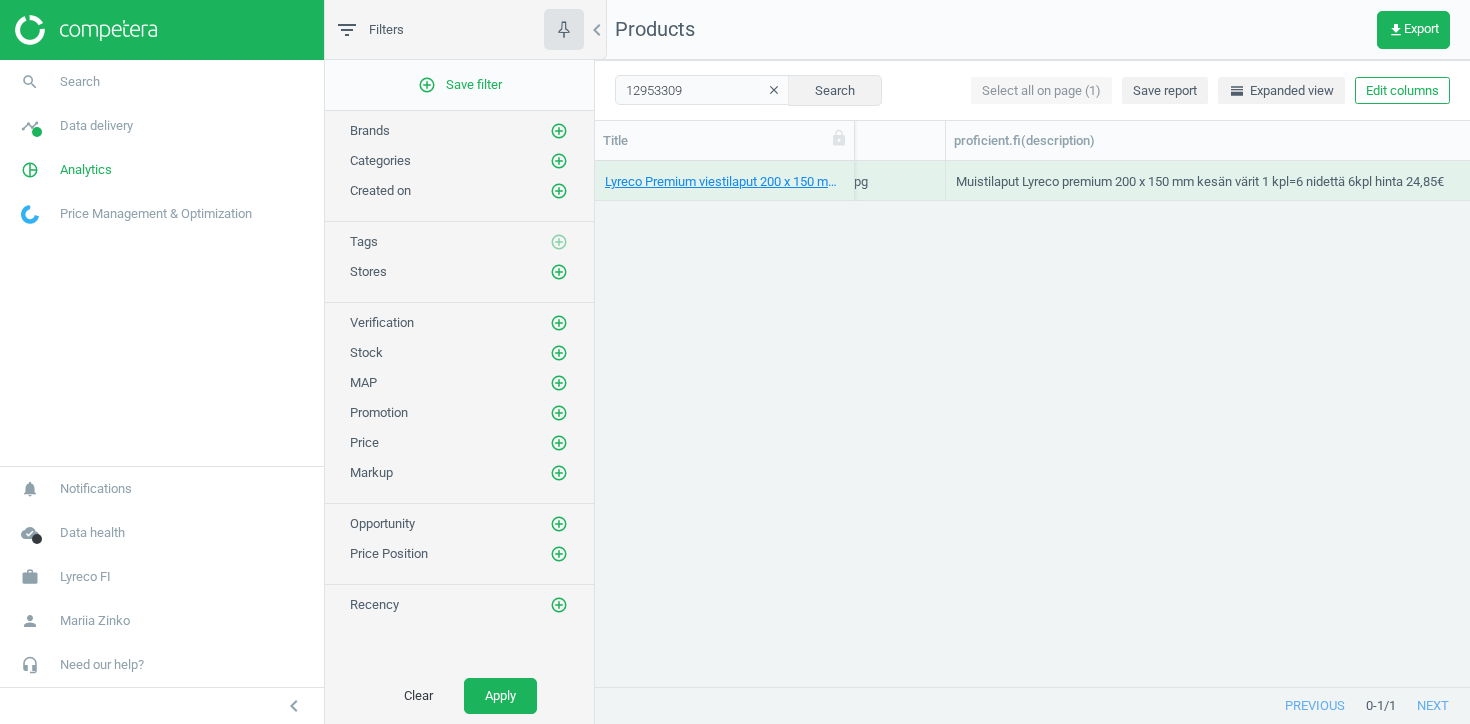 drag, startPoint x: 1339, startPoint y: 140, endPoint x: 1469, endPoint y: 139, distance: 130.00385 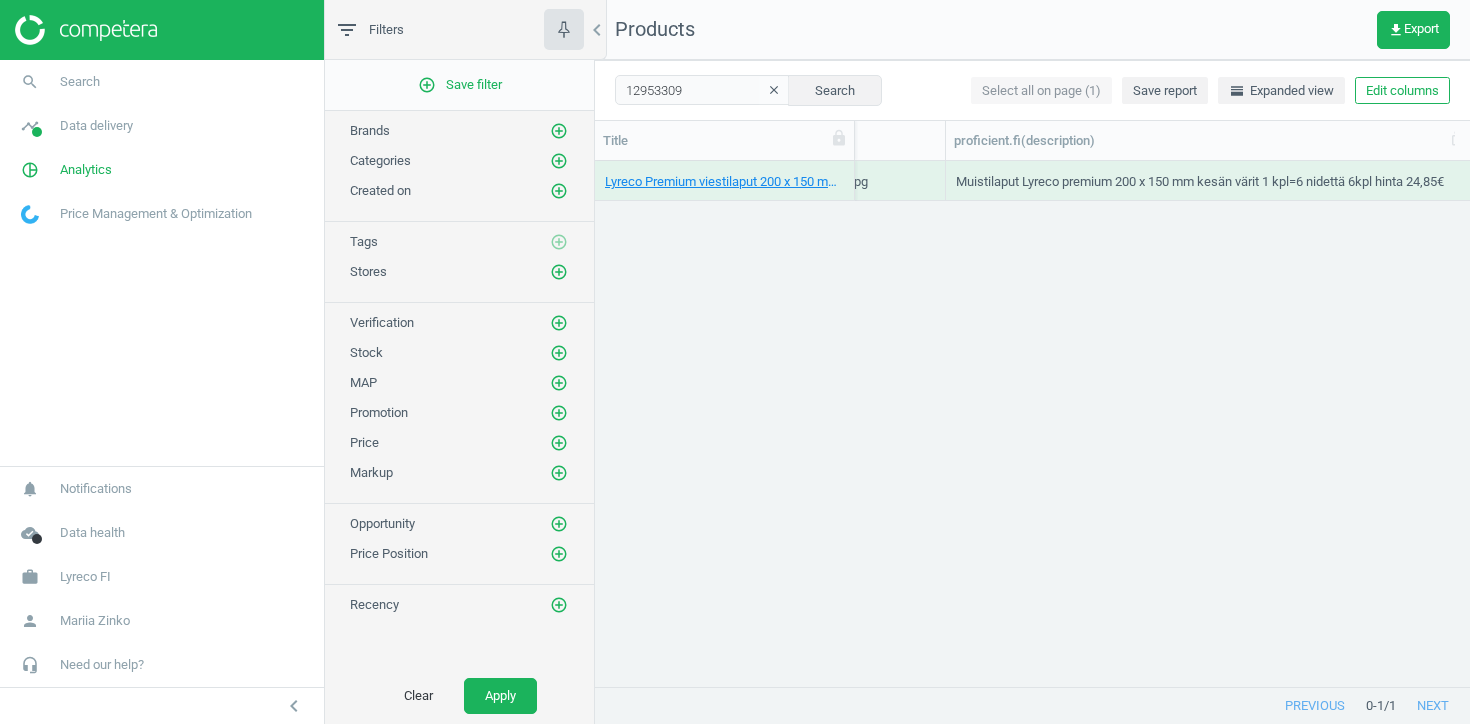 scroll, scrollTop: 0, scrollLeft: 1989, axis: horizontal 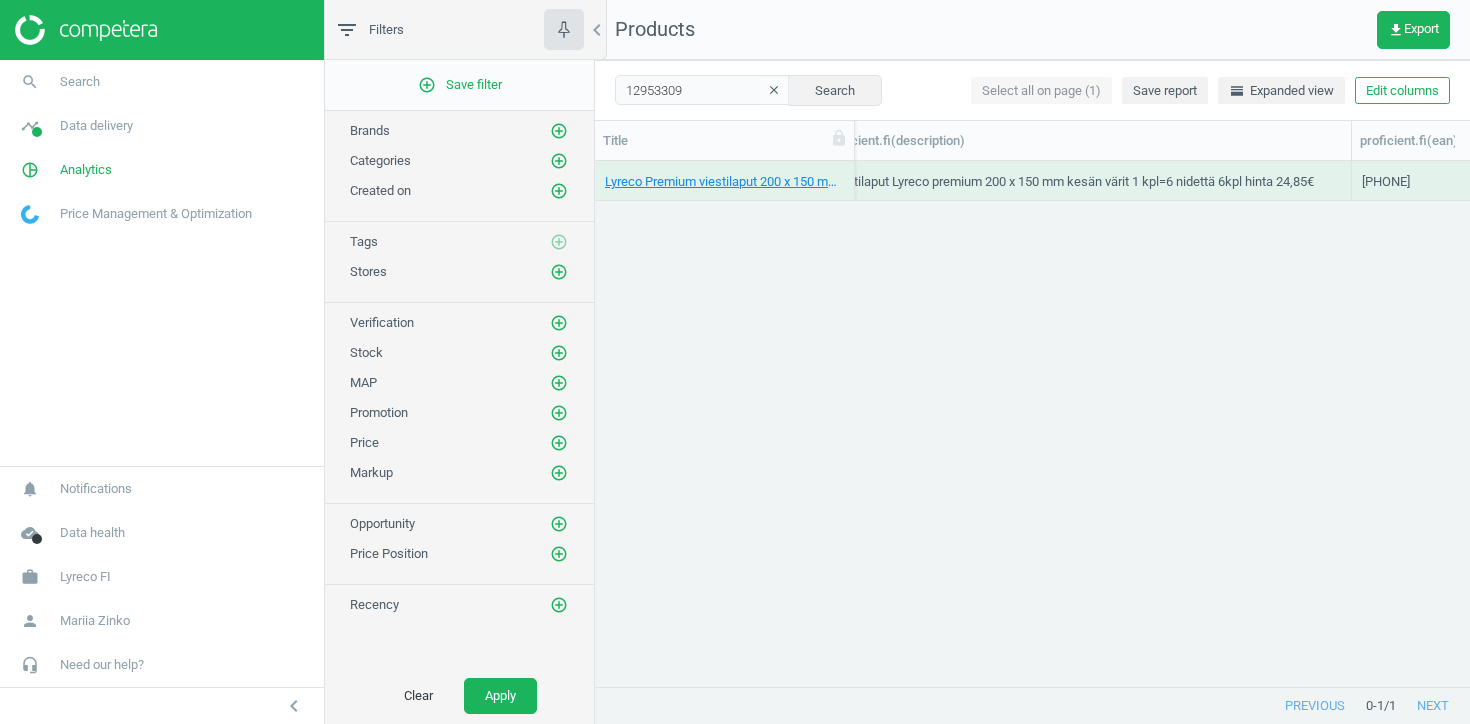 drag, startPoint x: 1346, startPoint y: 137, endPoint x: 1469, endPoint y: 127, distance: 123.40584 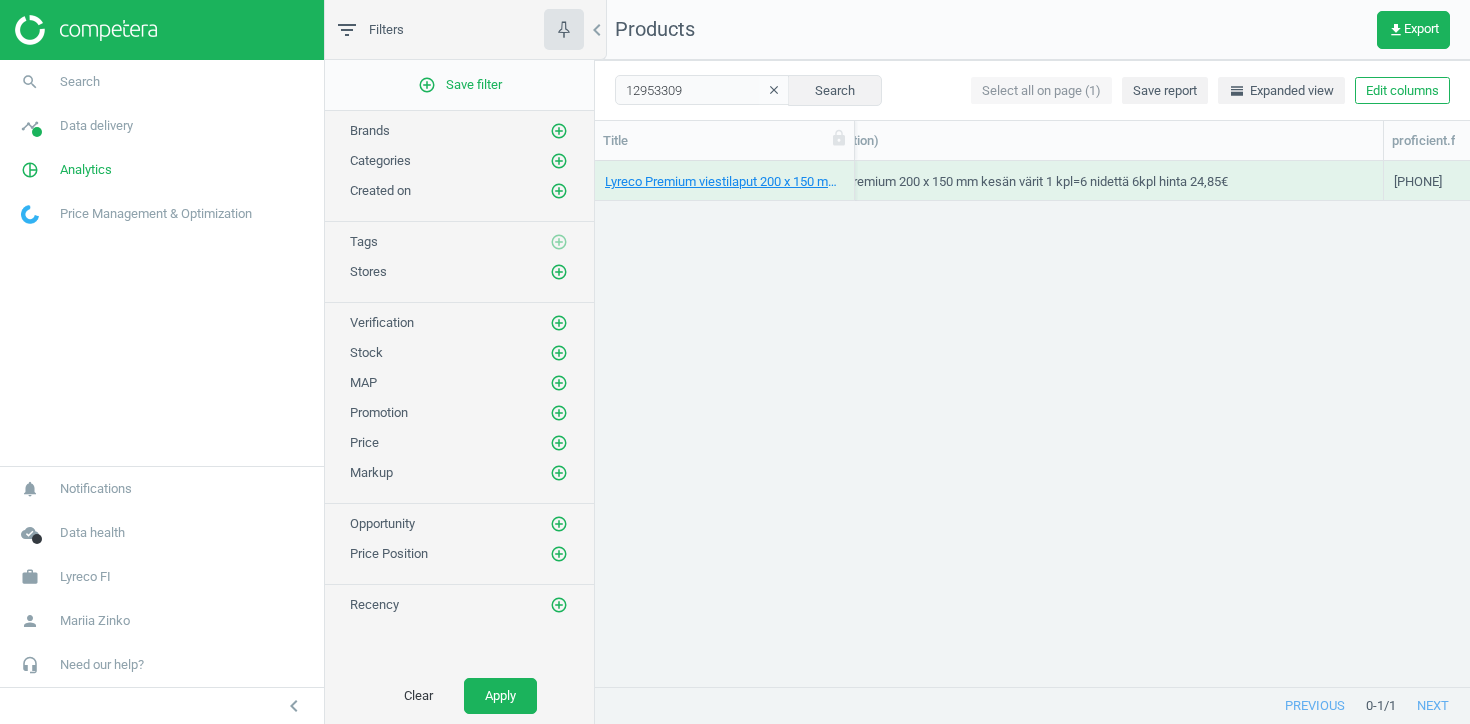 scroll, scrollTop: 0, scrollLeft: 2115, axis: horizontal 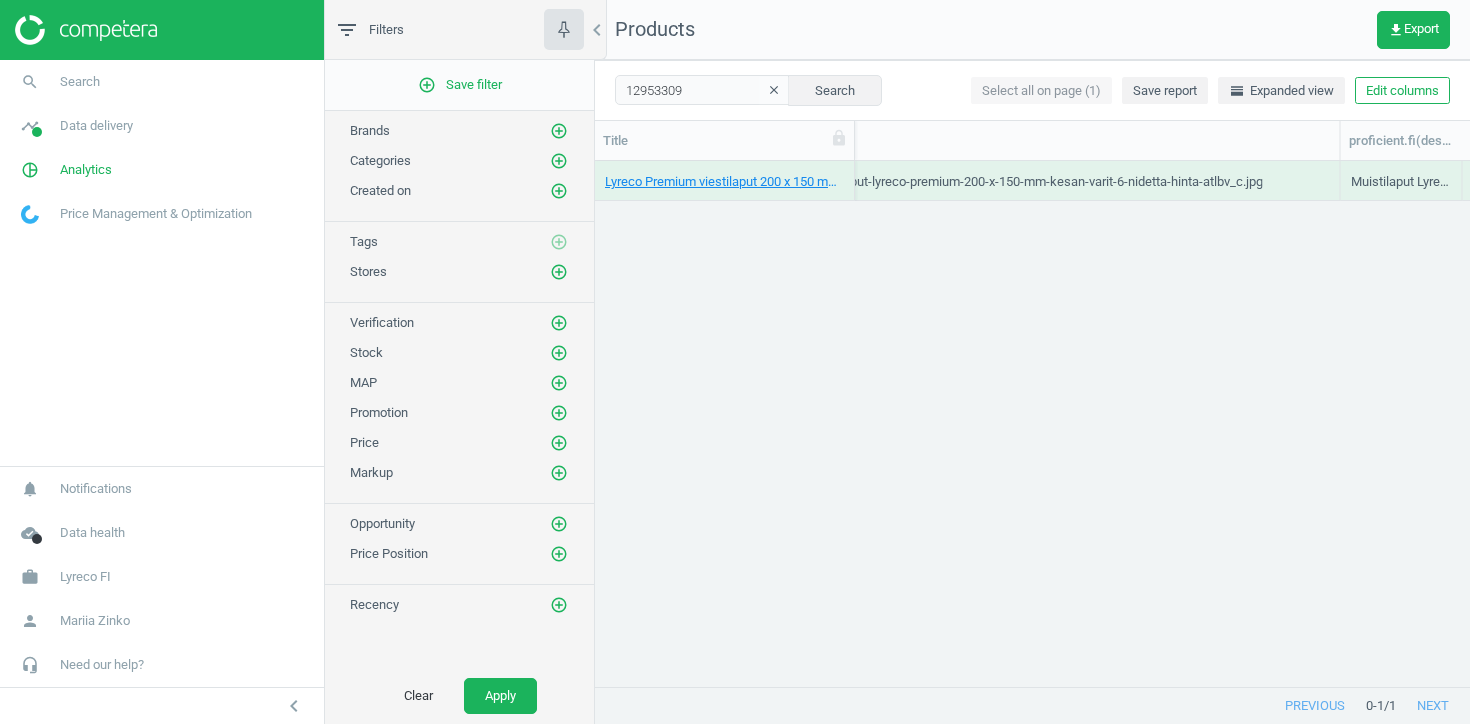 drag, startPoint x: 1351, startPoint y: 140, endPoint x: 1469, endPoint y: 127, distance: 118.71394 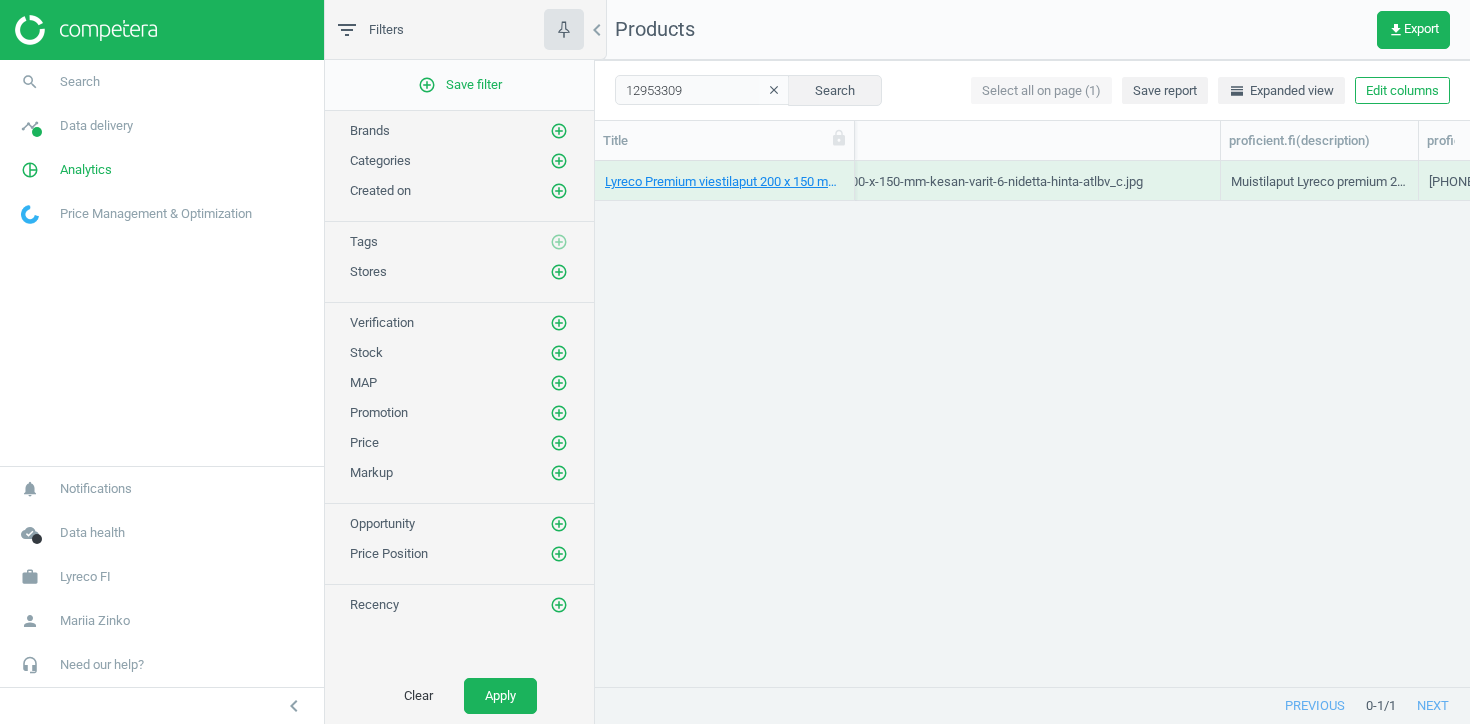 drag, startPoint x: 1342, startPoint y: 139, endPoint x: 1469, endPoint y: 133, distance: 127.141655 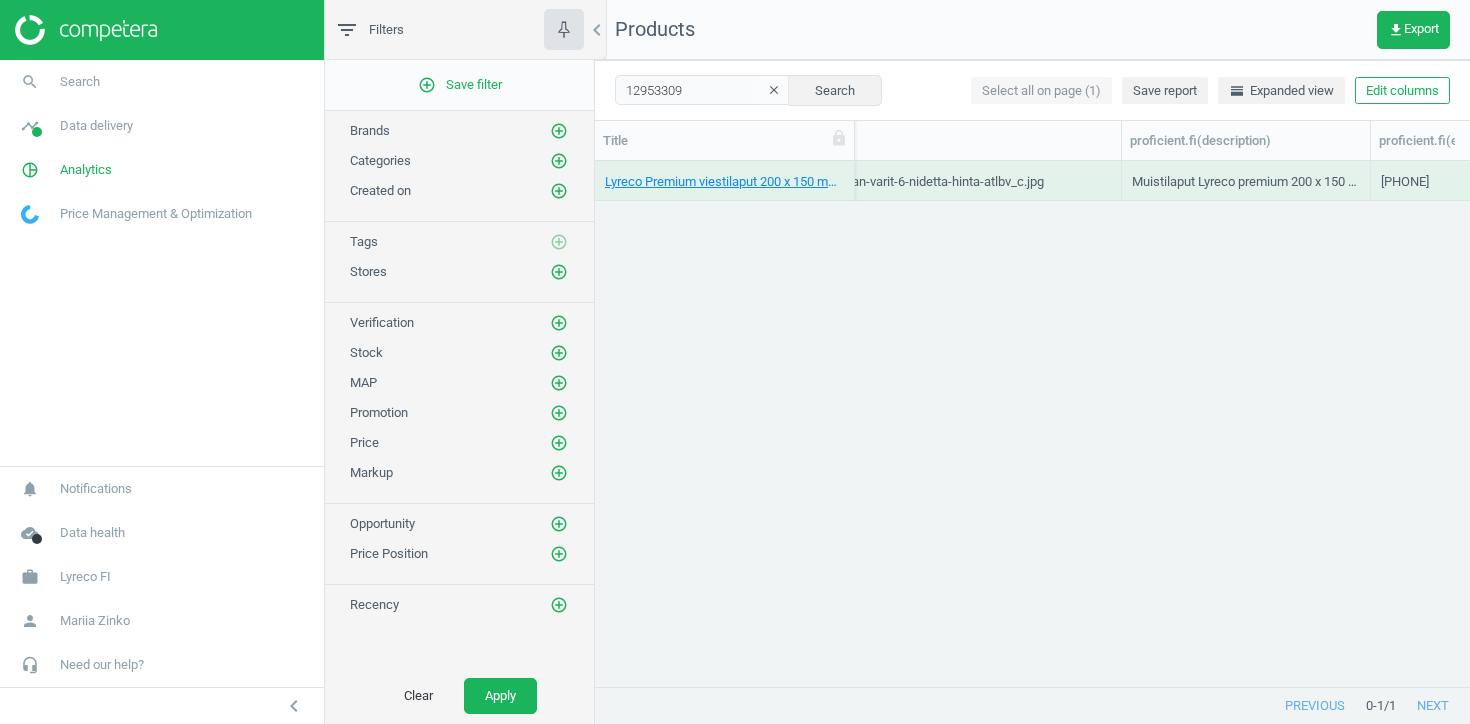 scroll, scrollTop: 0, scrollLeft: 1710, axis: horizontal 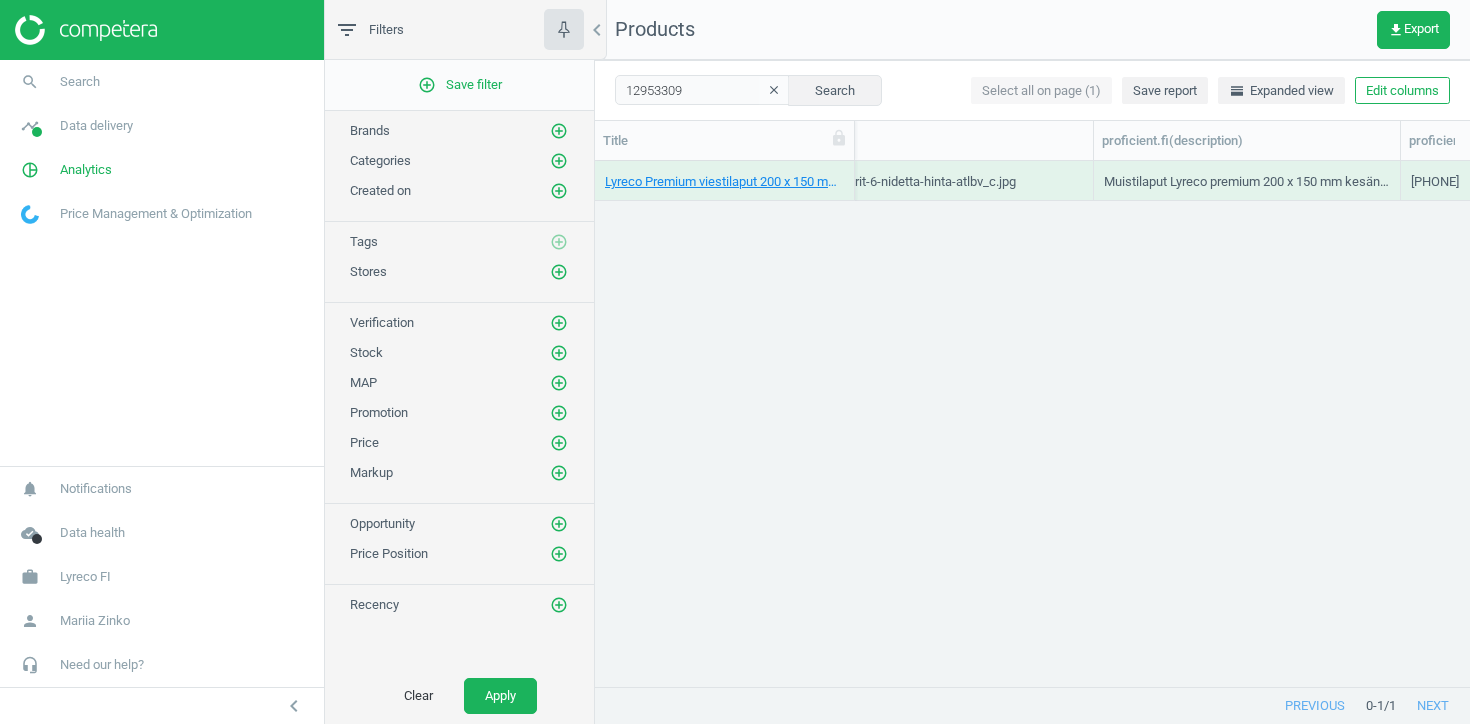 drag, startPoint x: 1339, startPoint y: 136, endPoint x: 1469, endPoint y: 149, distance: 130.64838 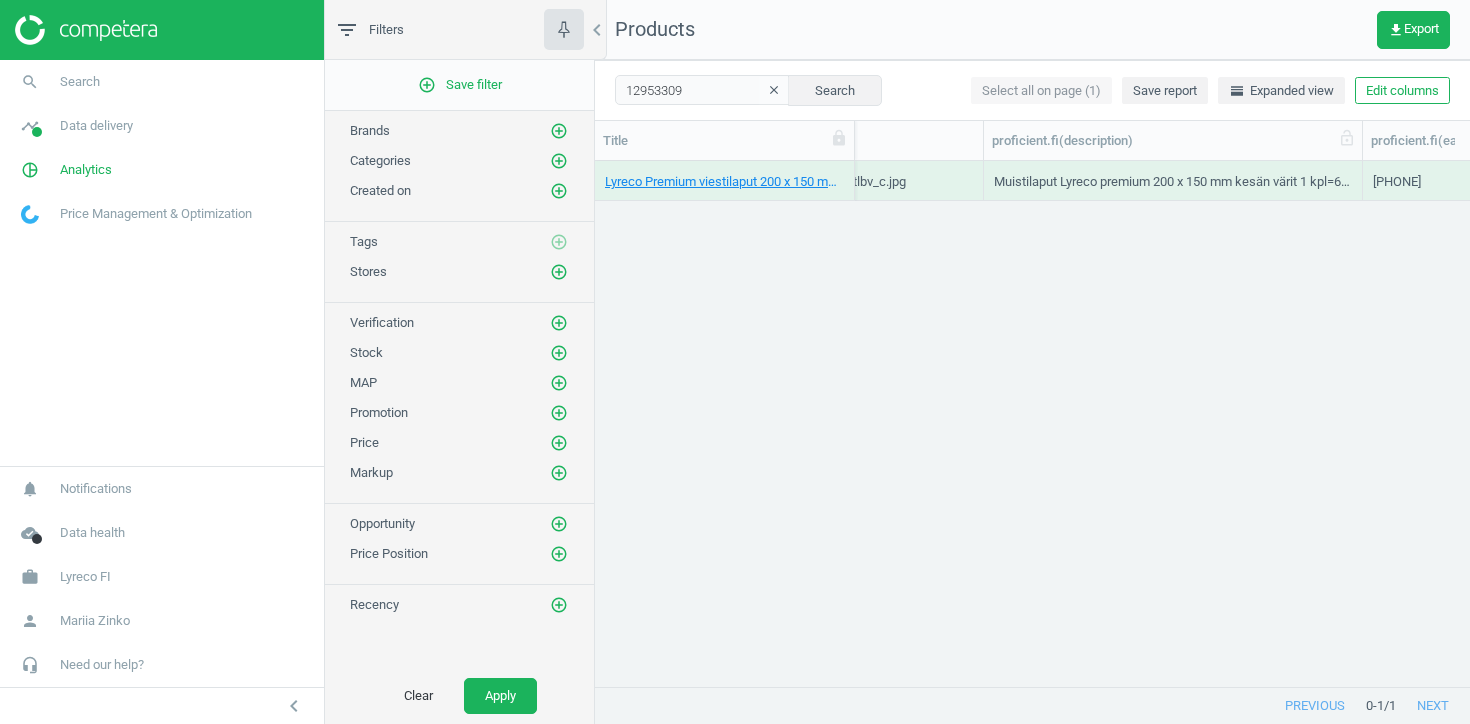 scroll, scrollTop: 0, scrollLeft: 1840, axis: horizontal 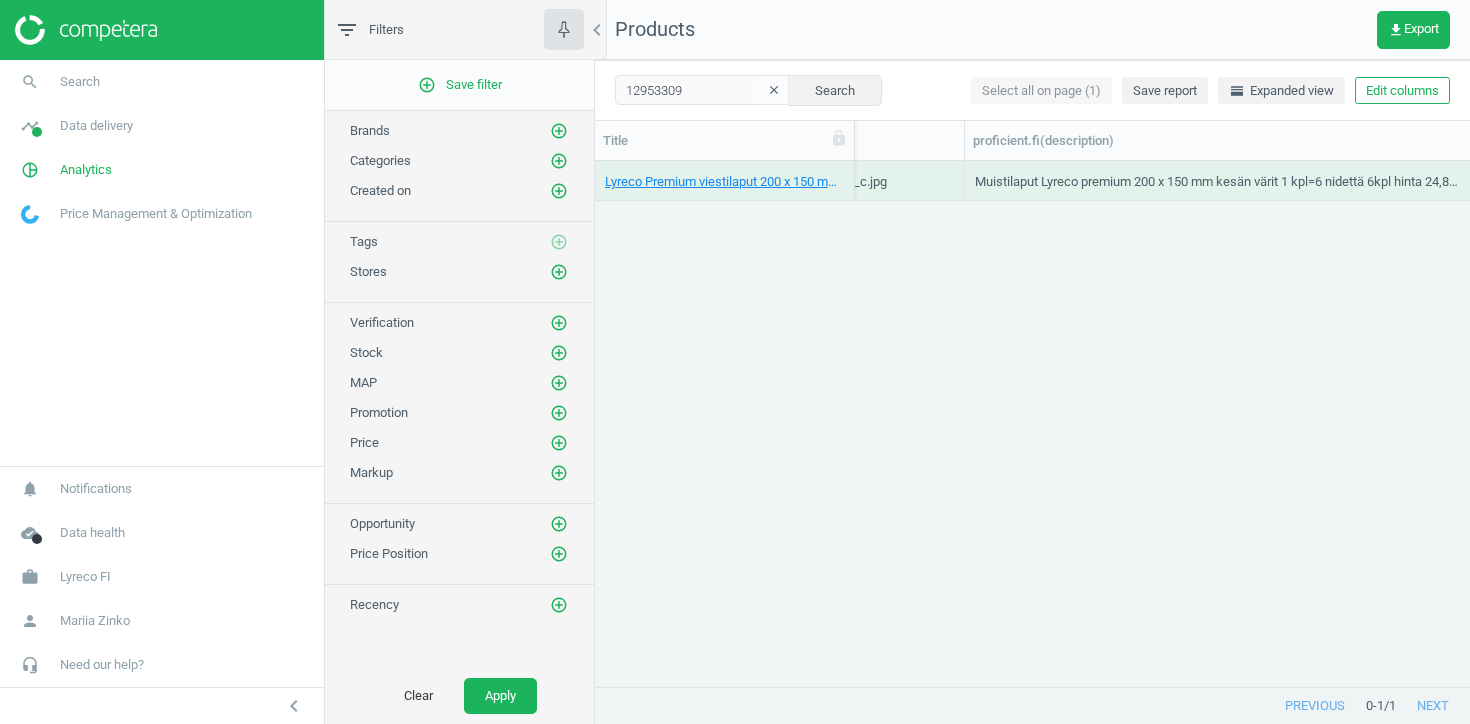 drag, startPoint x: 1342, startPoint y: 147, endPoint x: 1469, endPoint y: 138, distance: 127.3185 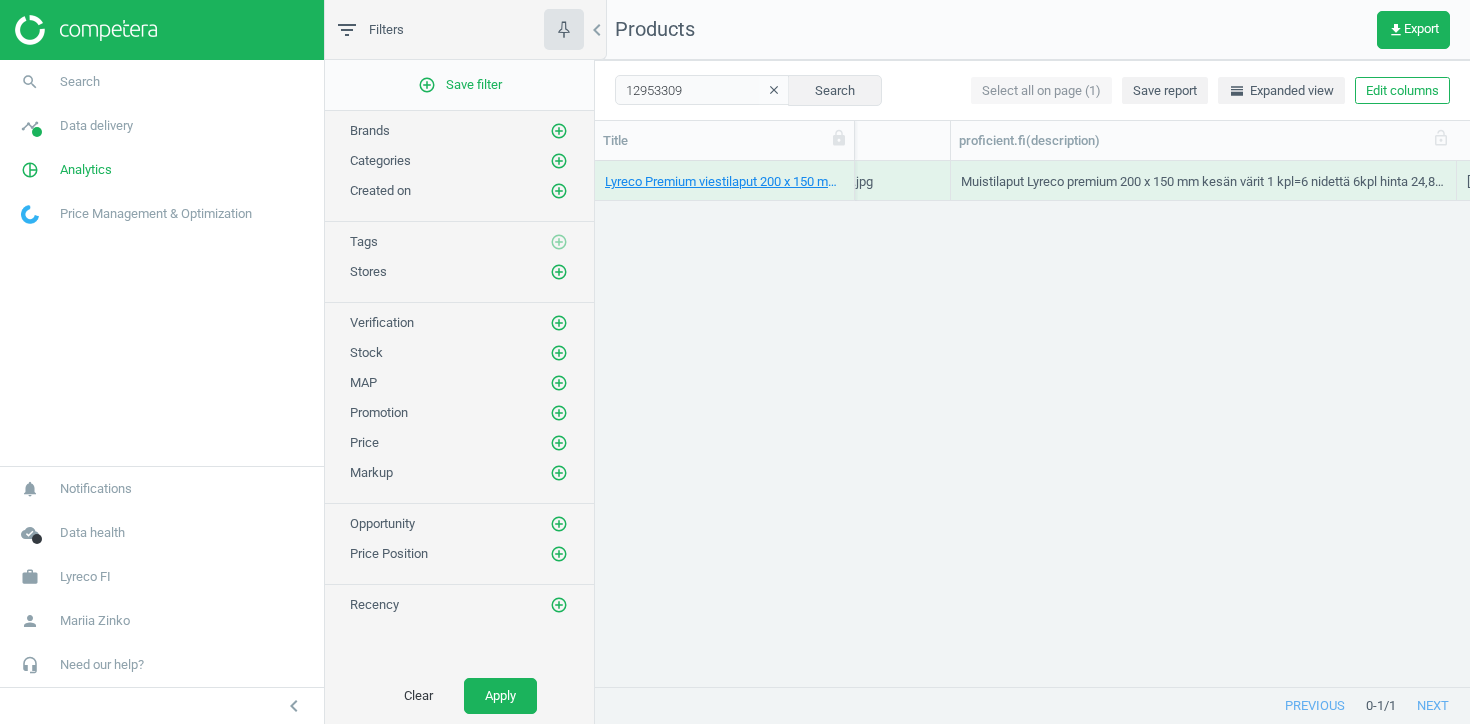 scroll, scrollTop: 0, scrollLeft: 1966, axis: horizontal 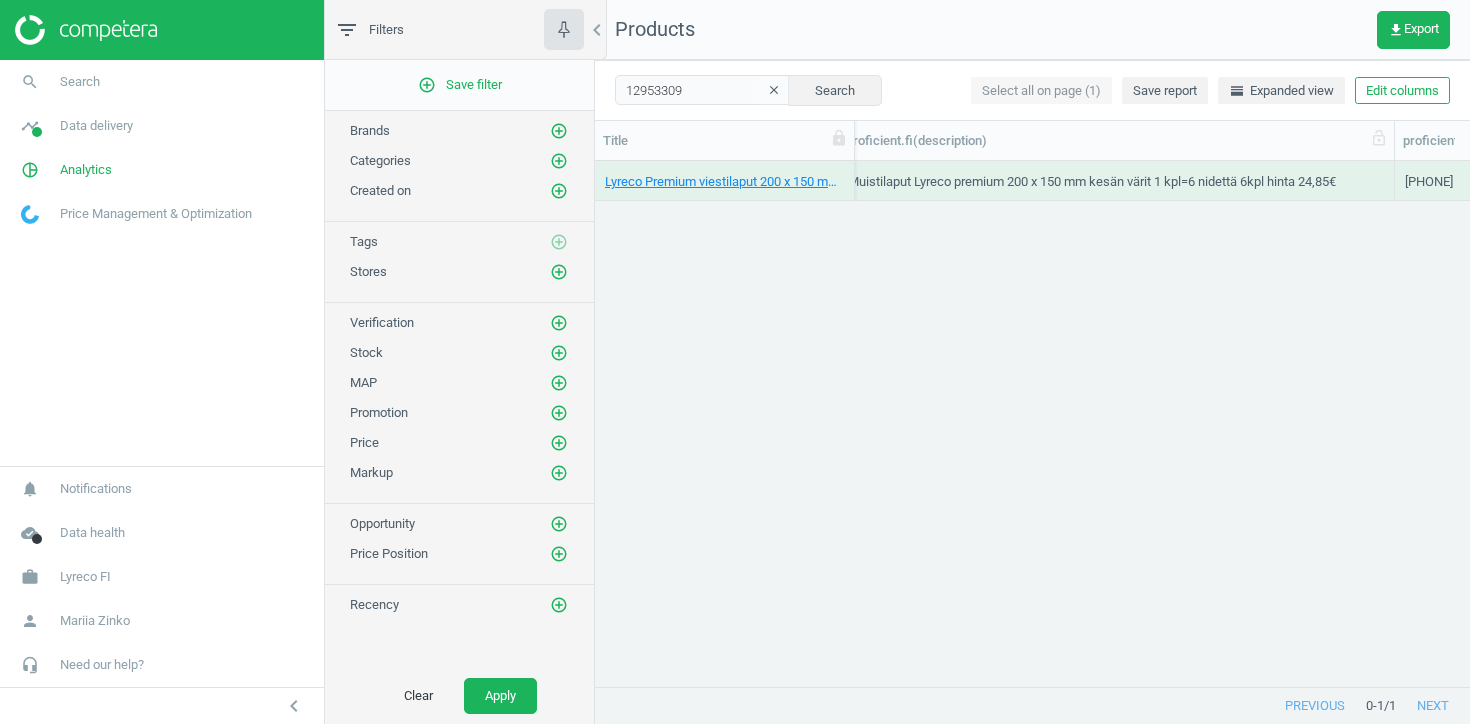 drag, startPoint x: 1345, startPoint y: 149, endPoint x: 1396, endPoint y: 154, distance: 51.24451 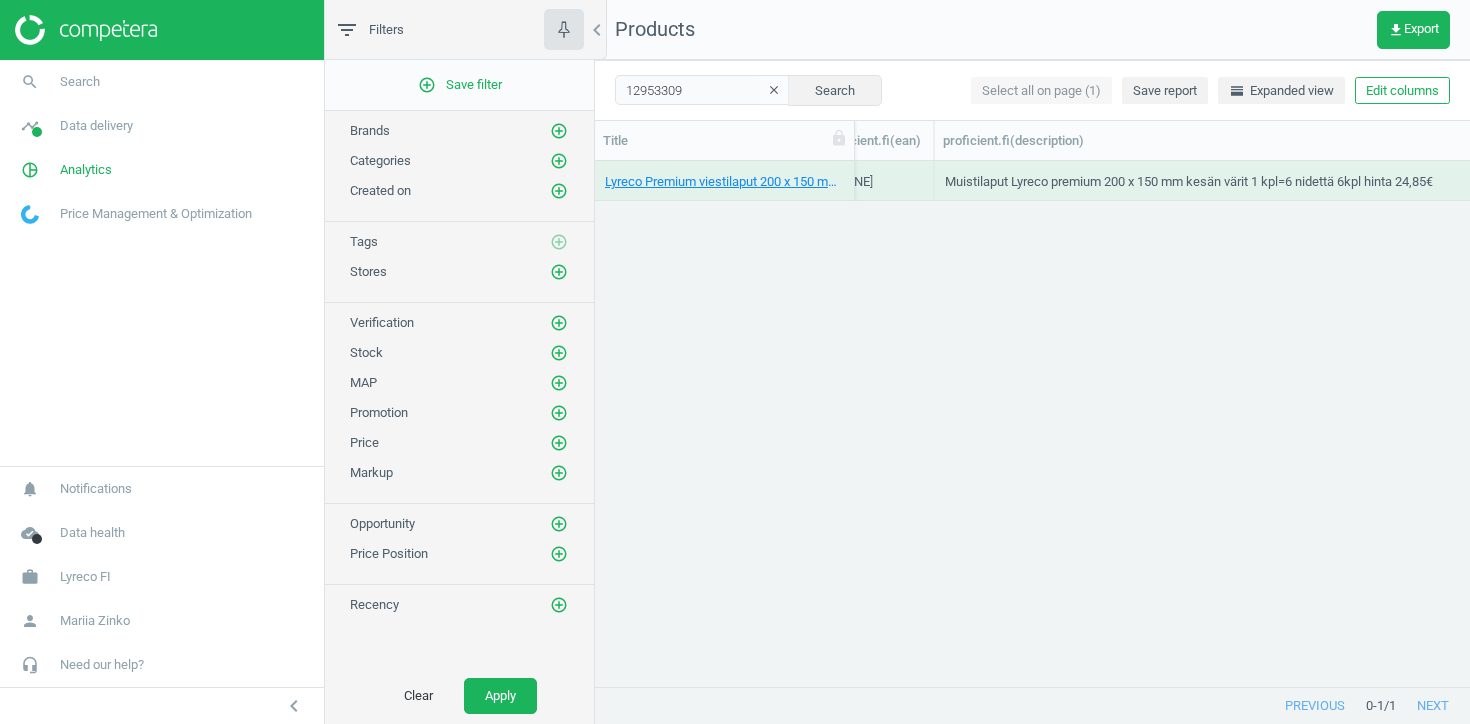 scroll, scrollTop: 0, scrollLeft: 1990, axis: horizontal 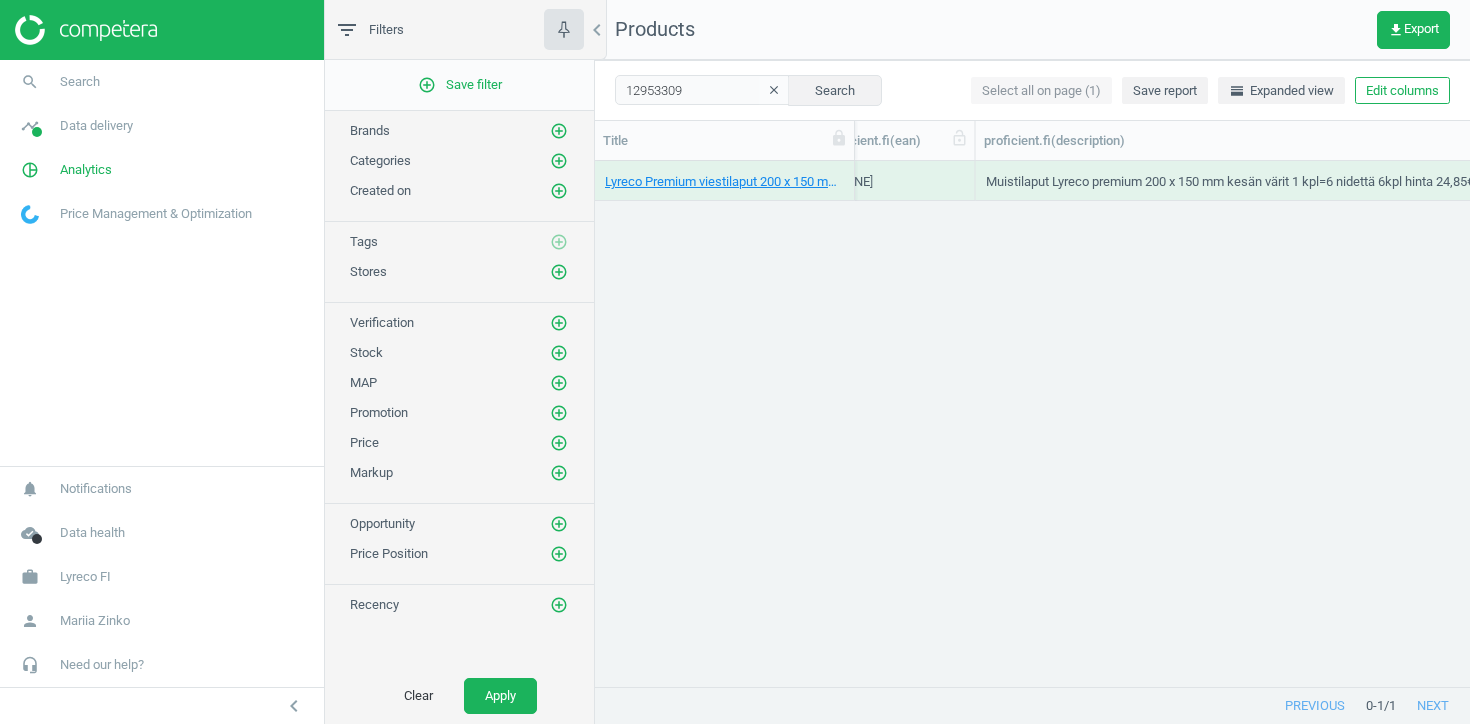 drag, startPoint x: 931, startPoint y: 136, endPoint x: 971, endPoint y: 128, distance: 40.792156 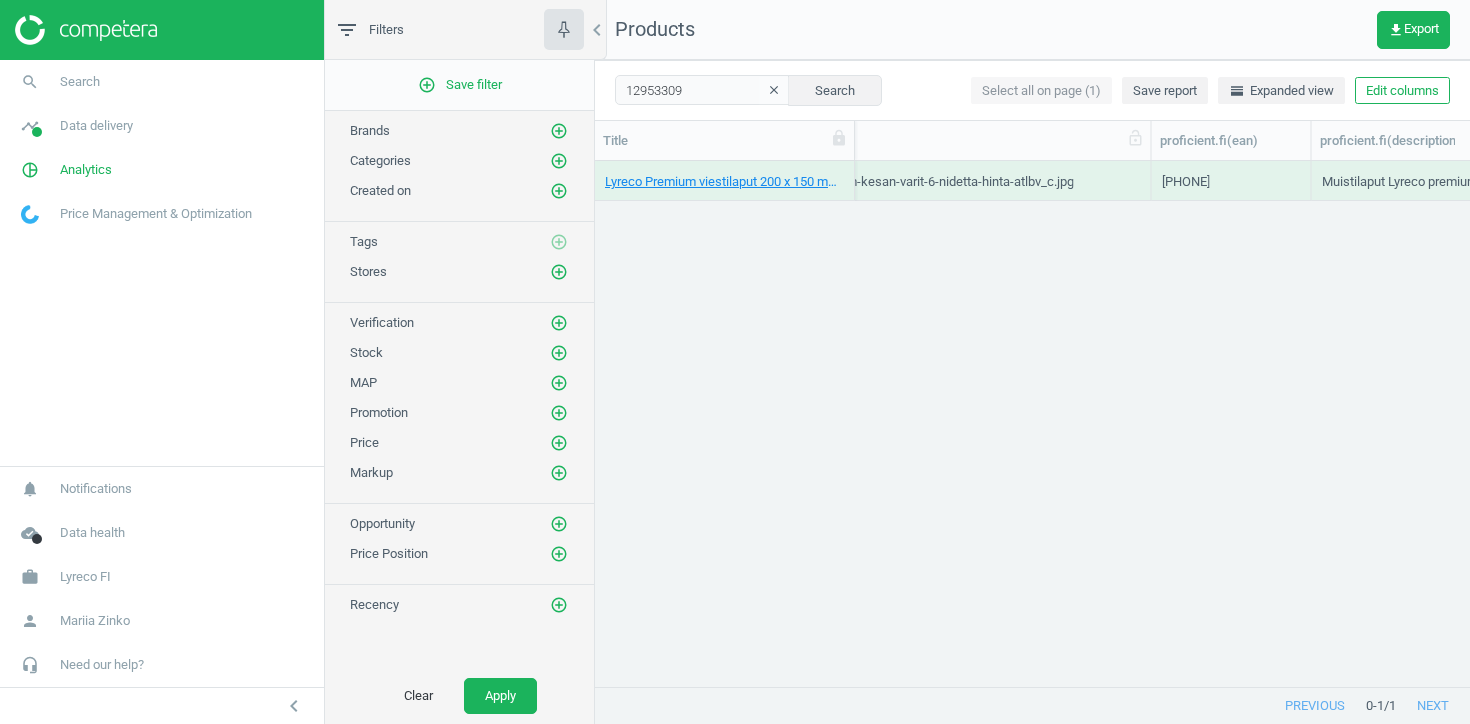 scroll, scrollTop: 0, scrollLeft: 1647, axis: horizontal 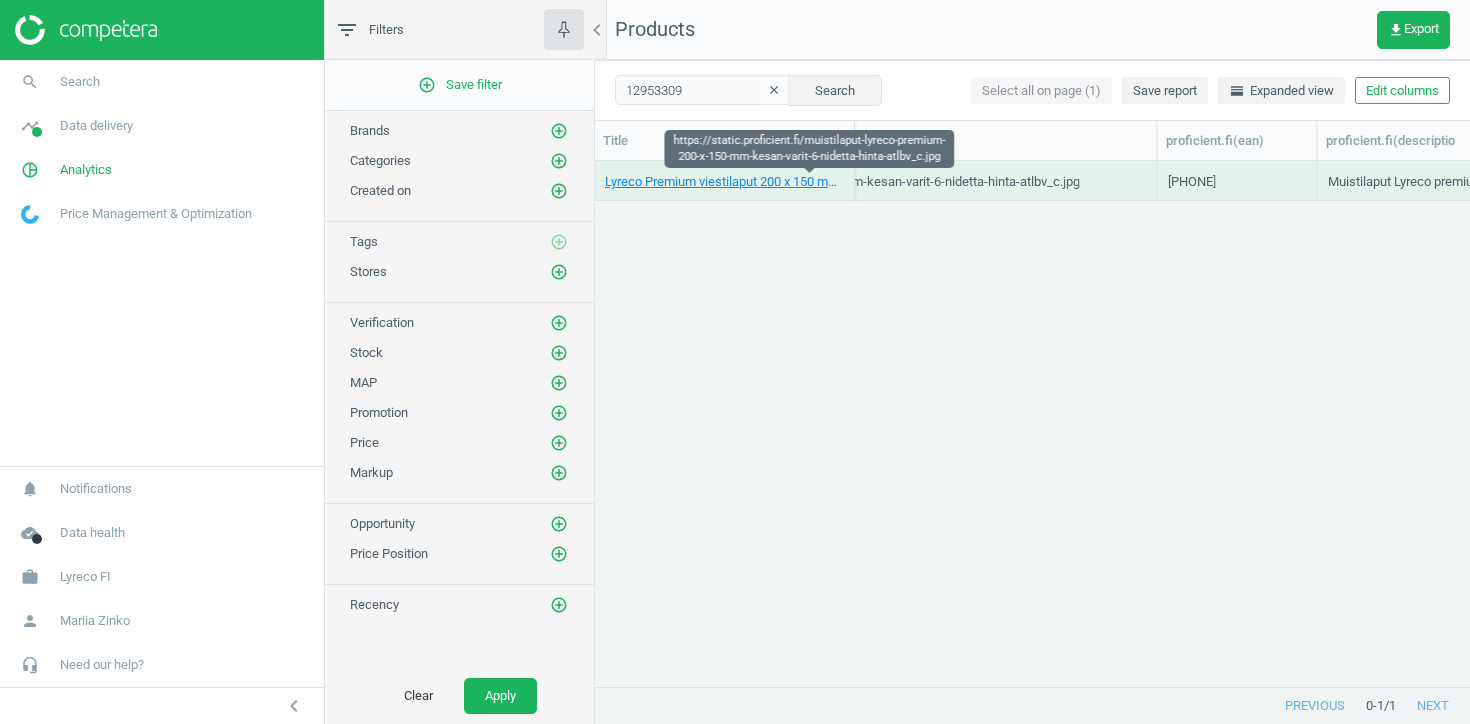 click on "https://static.proficient.fi/muistilaput-lyreco-premium-200-x-150-mm-kesan-varit-6-nidetta-hinta-atlbv_c.jpg" at bounding box center (779, 185) 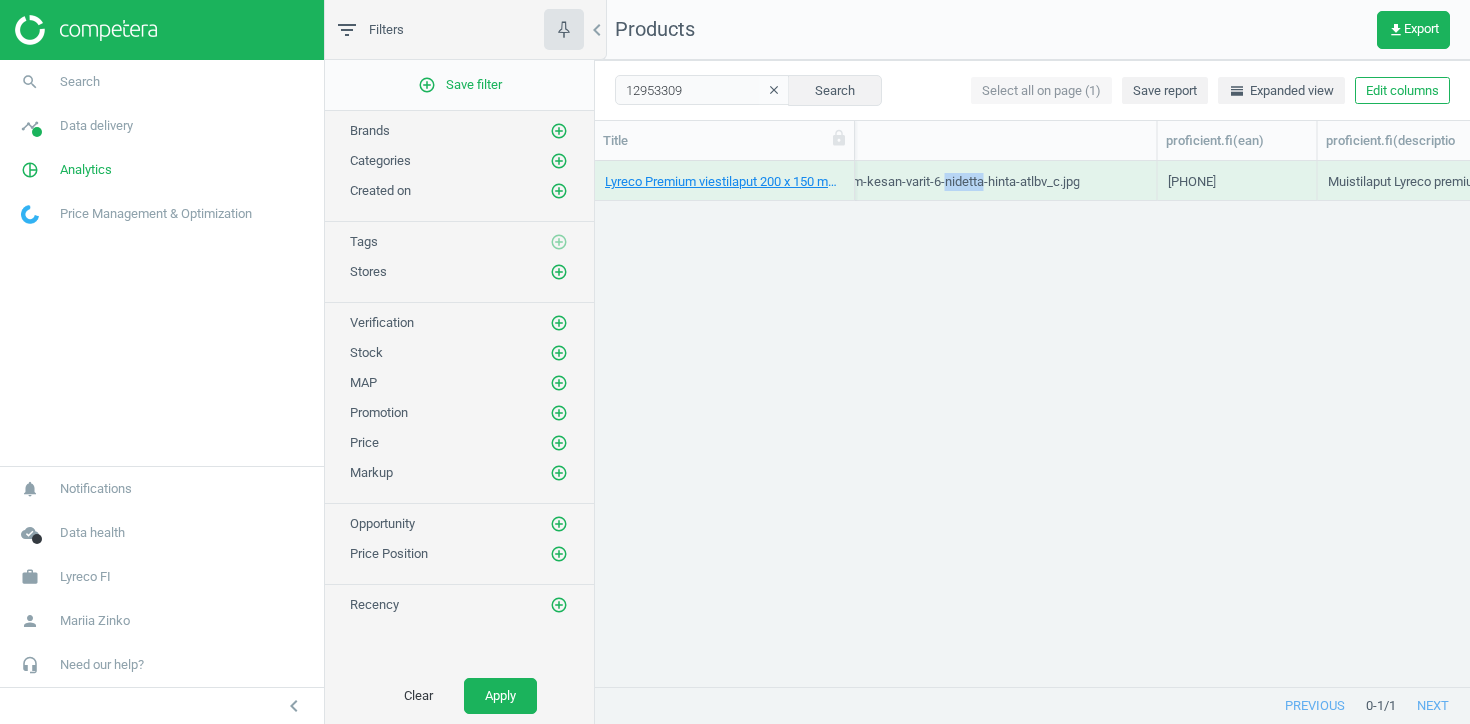 click on "https://static.proficient.fi/muistilaput-lyreco-premium-200-x-150-mm-kesan-varit-6-nidetta-hinta-atlbv_c.jpg" at bounding box center (779, 185) 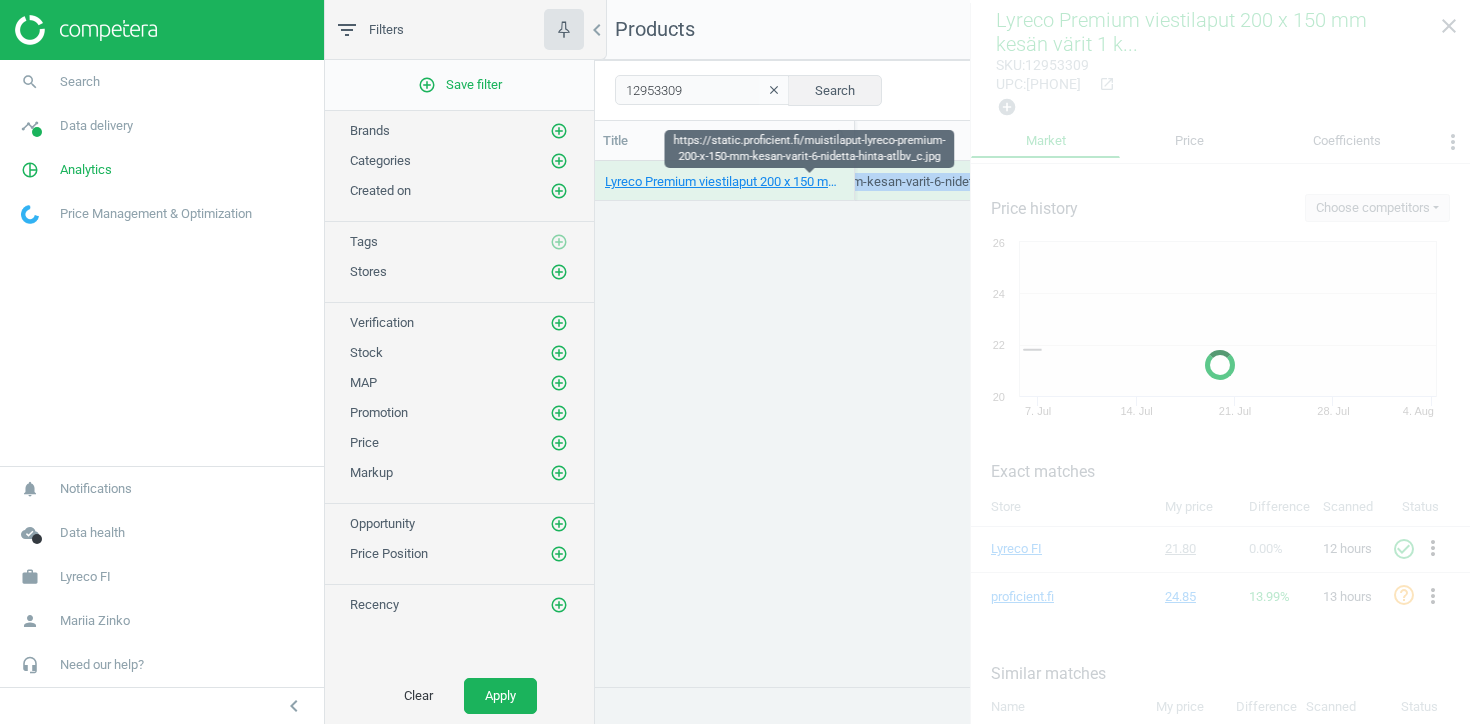 click on "https://static.proficient.fi/muistilaput-lyreco-premium-200-x-150-mm-kesan-varit-6-nidetta-hinta-atlbv_c.jpg" at bounding box center [779, 185] 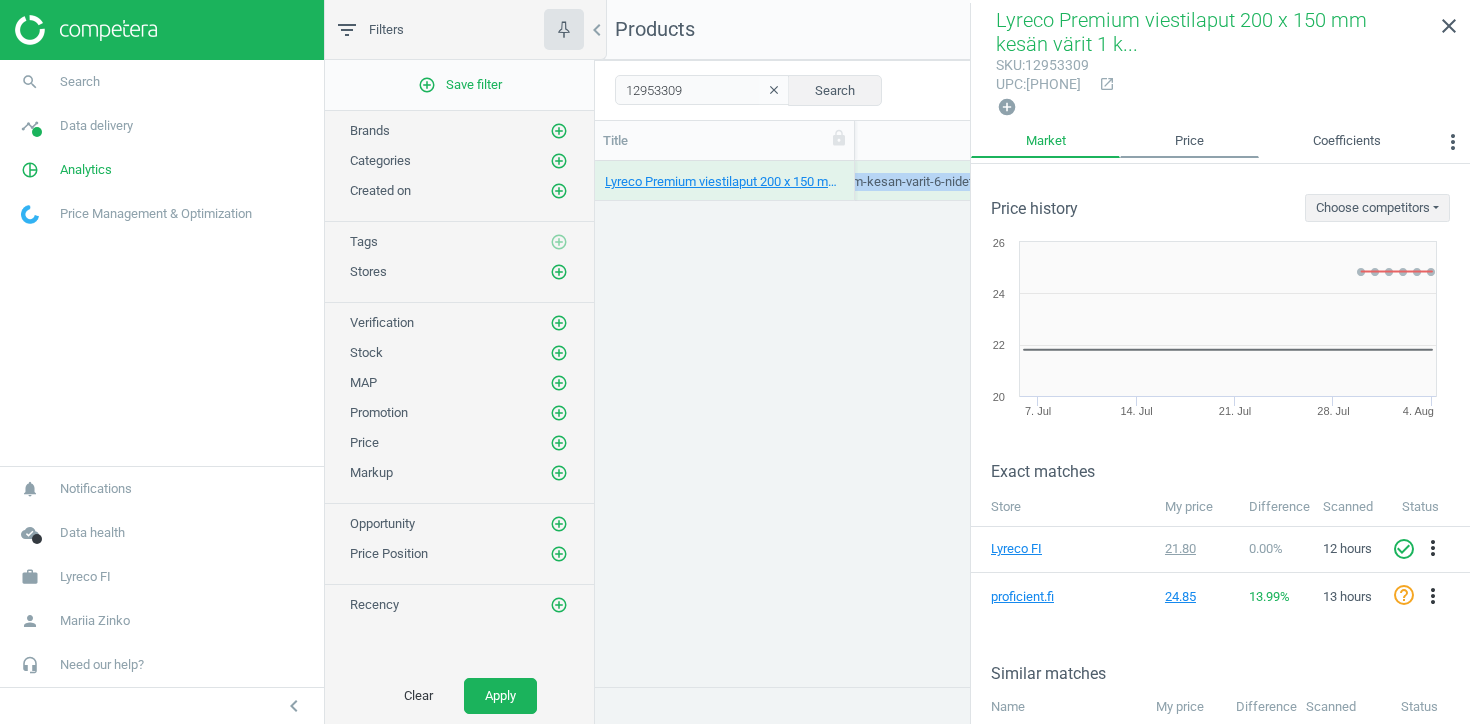 copy on "https://static.proficient.fi/muistilaput-lyreco-premium-200-x-150-mm-kesan-varit-6-nidetta-hinta-atlbv_c.jpg" 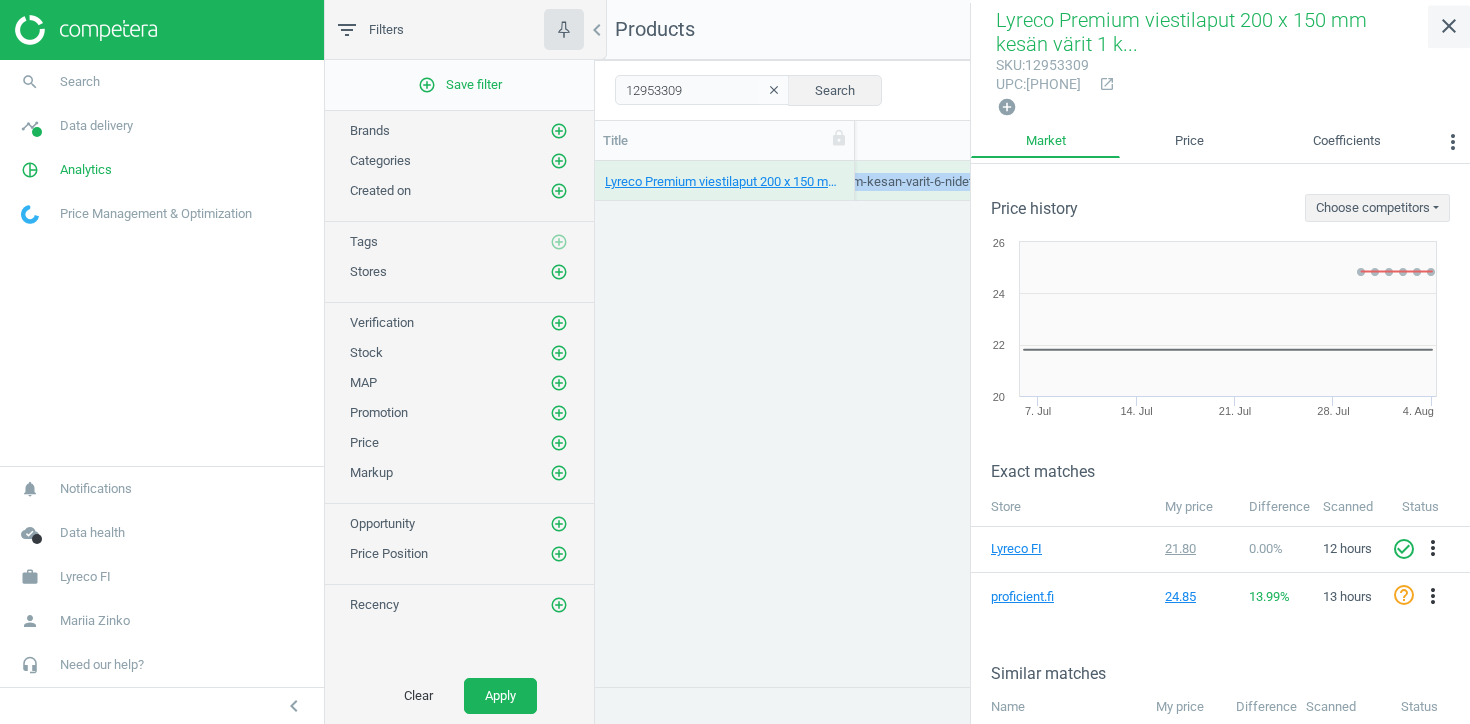 click on "close" at bounding box center (1449, 26) 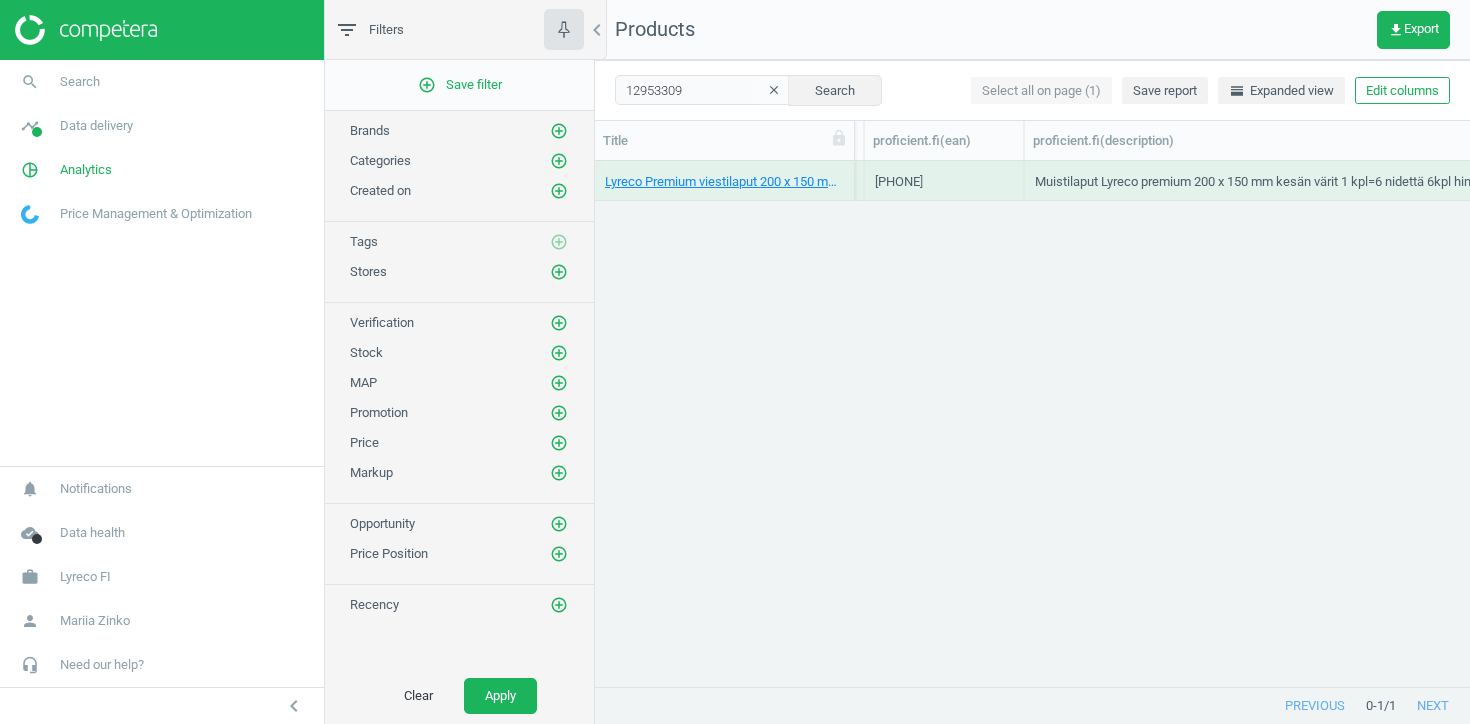scroll, scrollTop: 0, scrollLeft: 1957, axis: horizontal 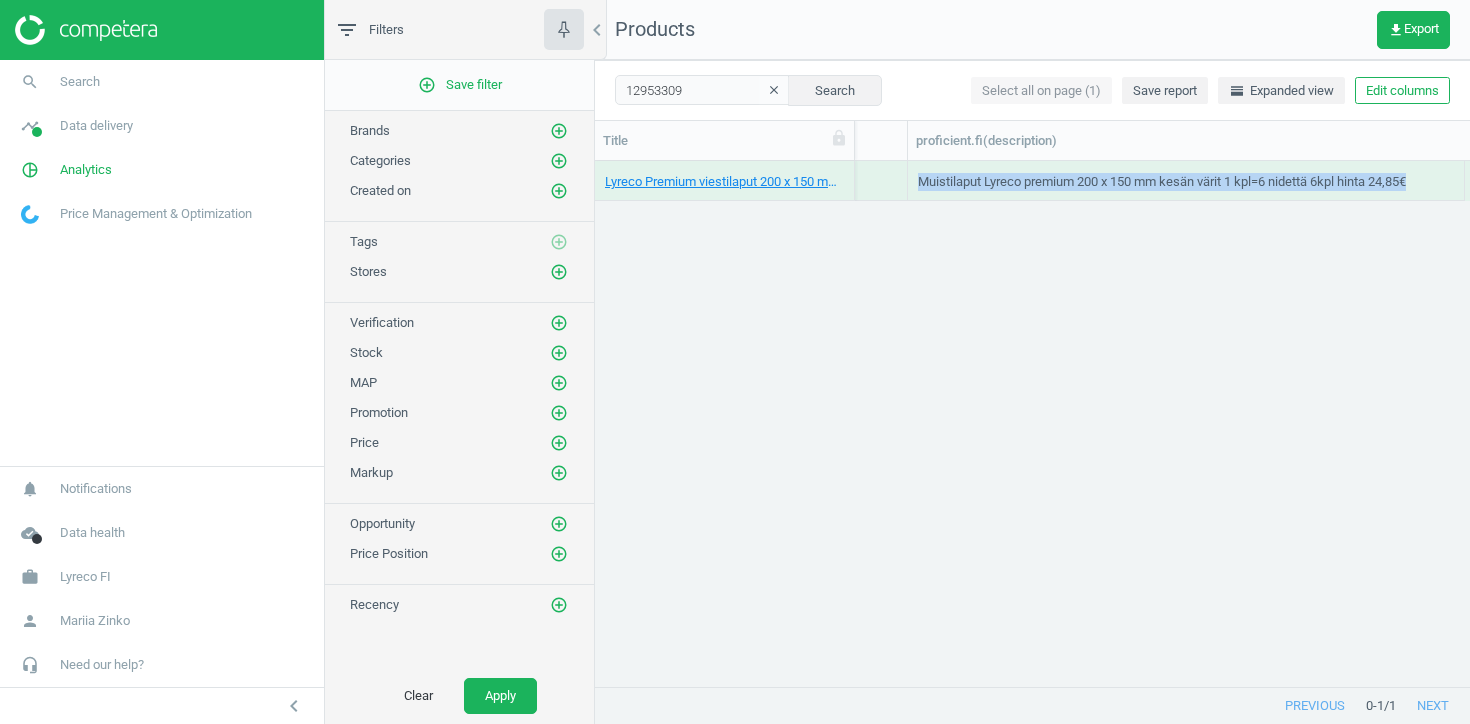 drag, startPoint x: 1018, startPoint y: 182, endPoint x: 1450, endPoint y: 181, distance: 432.00116 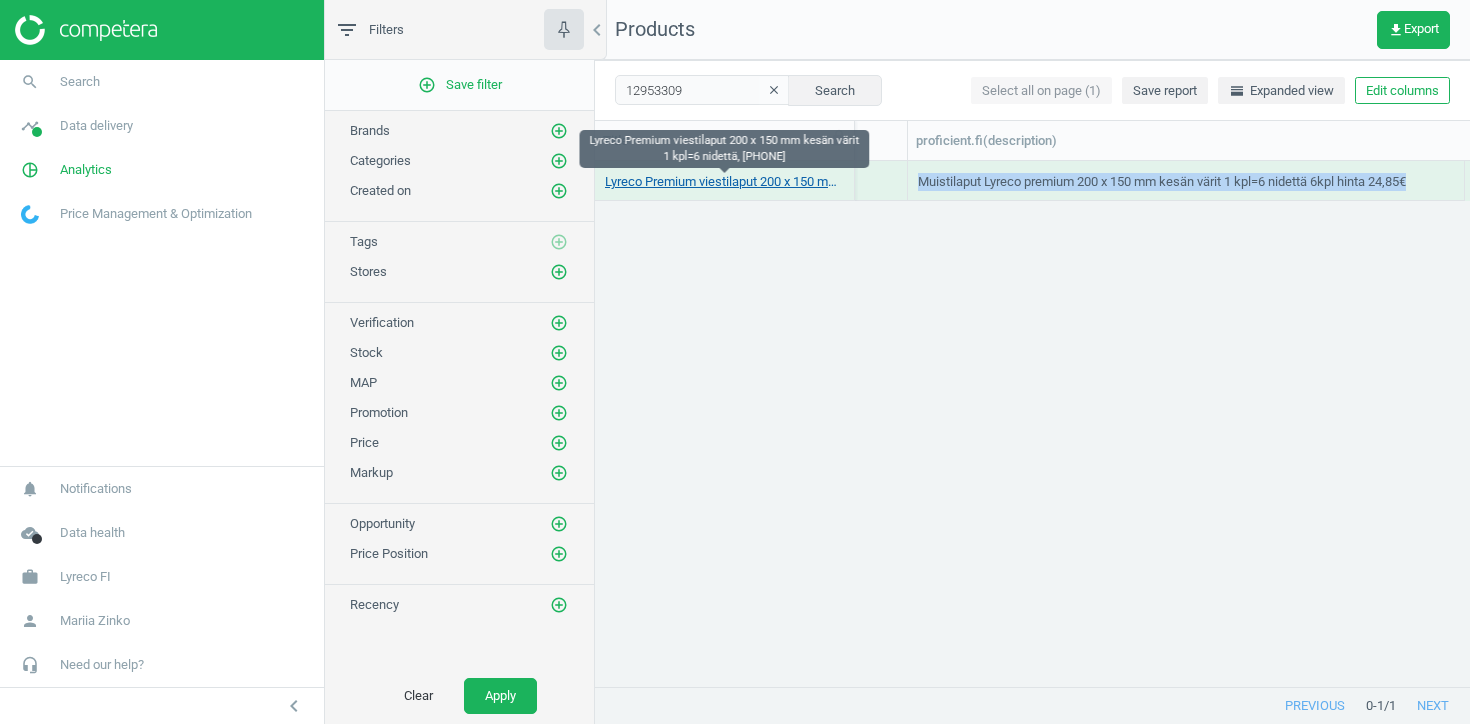 click on "Lyreco Premium viestilaput 200 x 150 mm kesän värit 1 kpl=6 nidettä, [PHONE]" at bounding box center (724, 182) 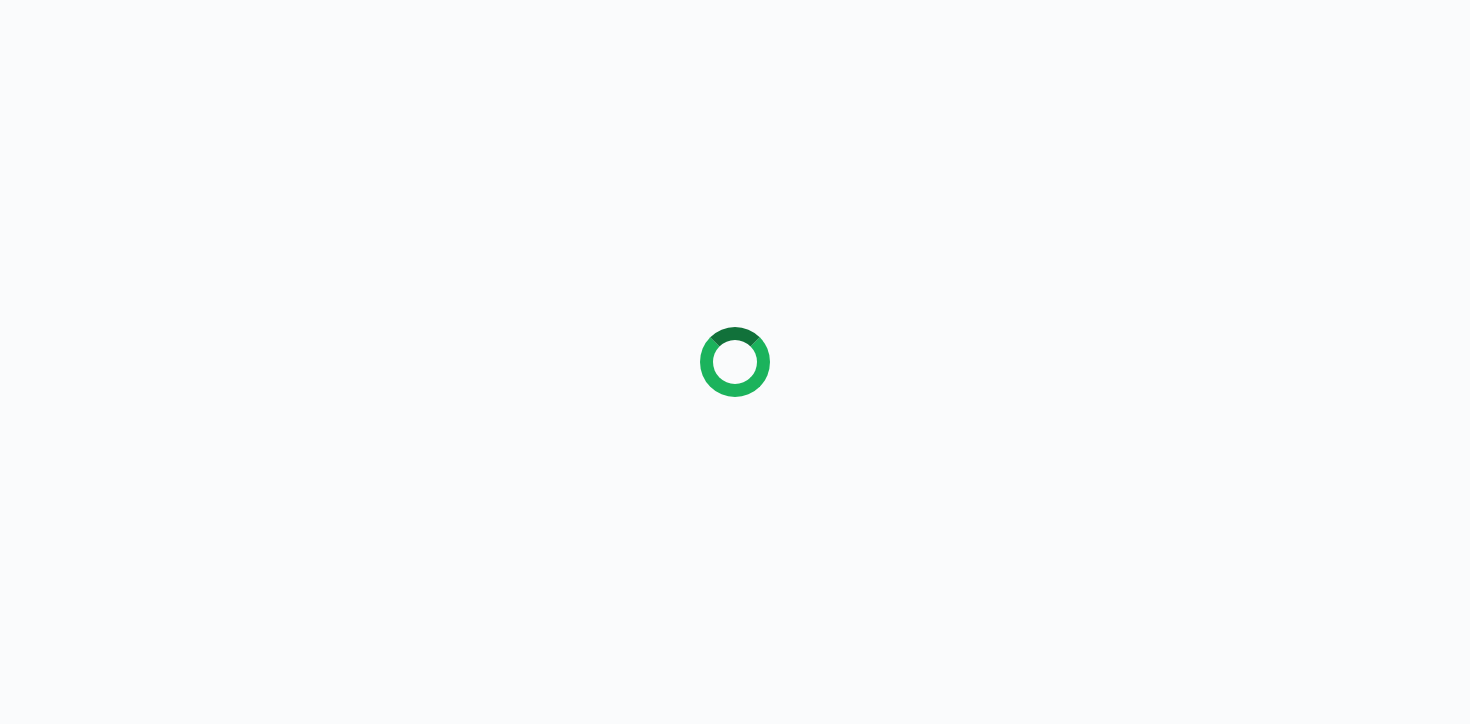 scroll, scrollTop: 0, scrollLeft: 0, axis: both 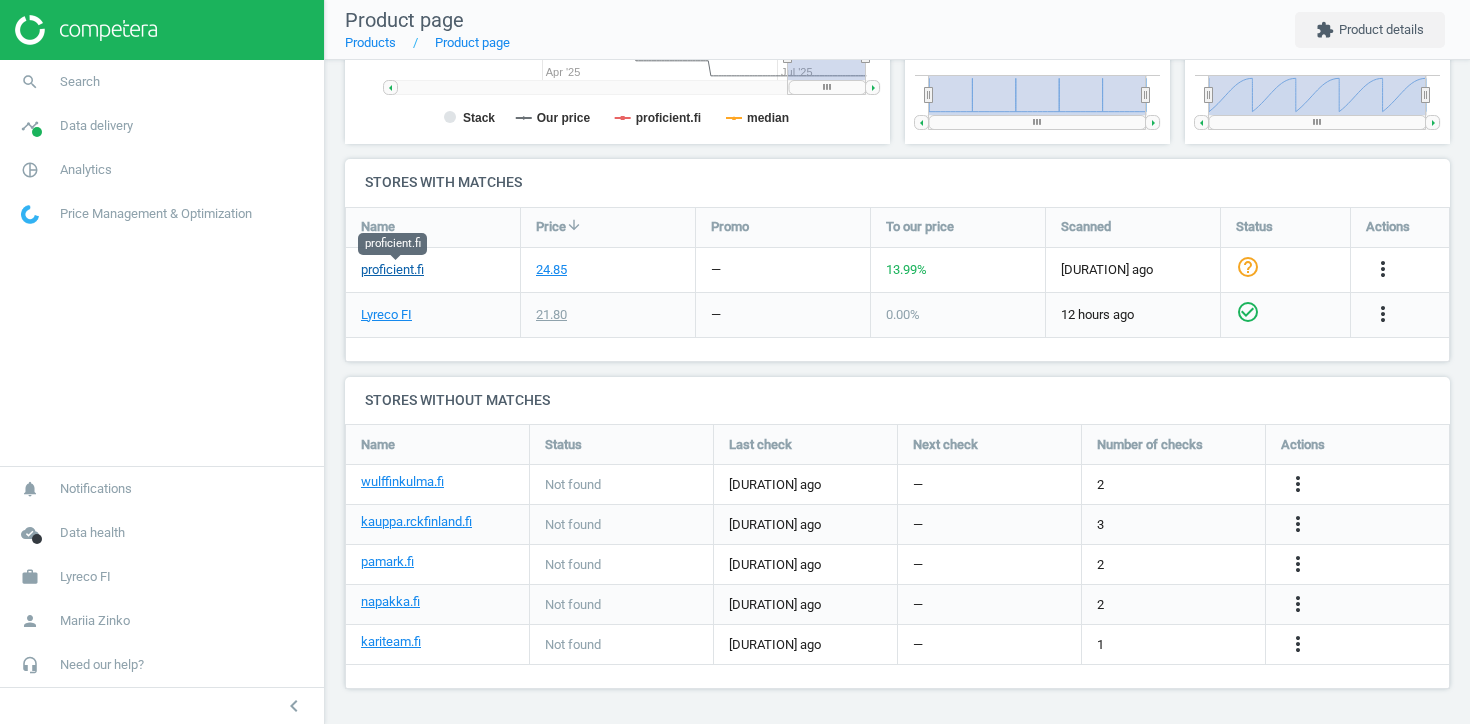 click on "proficient.fi" at bounding box center (392, 270) 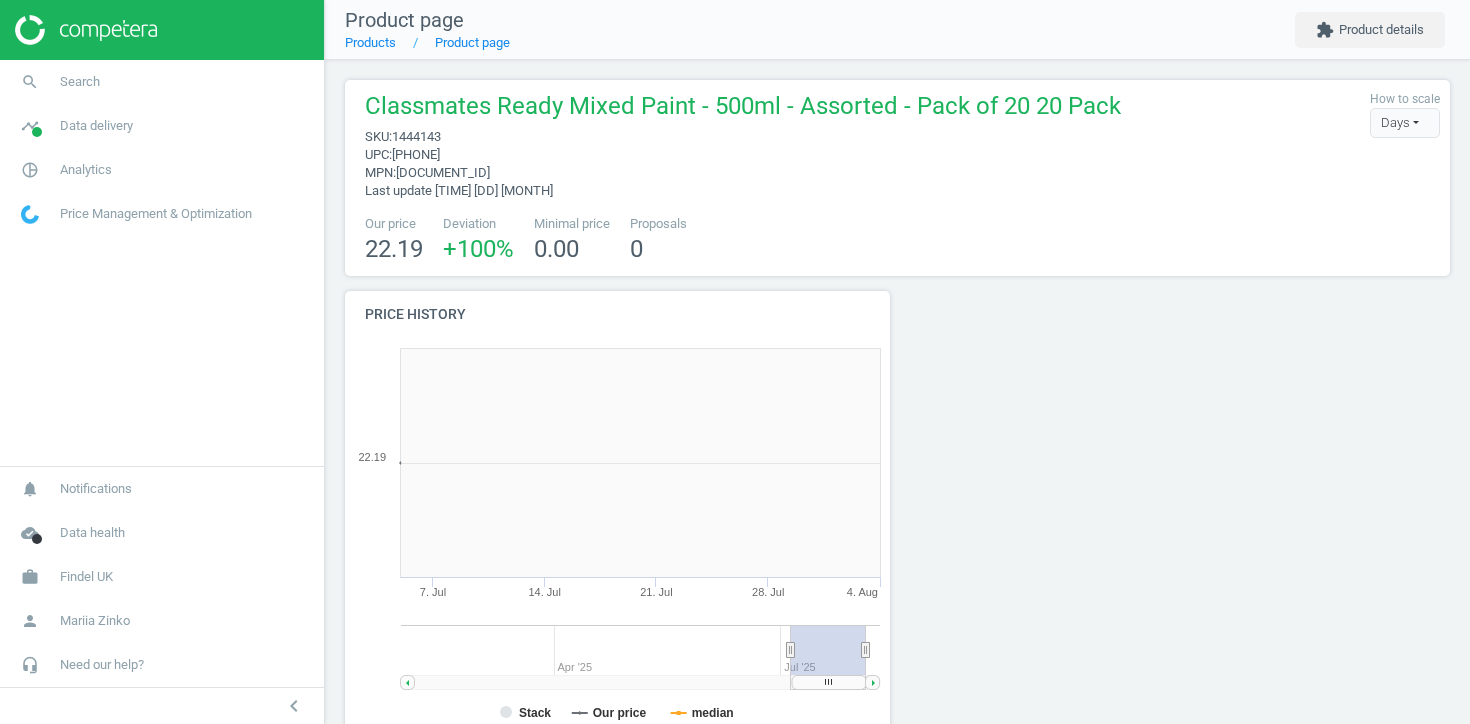 scroll, scrollTop: 0, scrollLeft: 0, axis: both 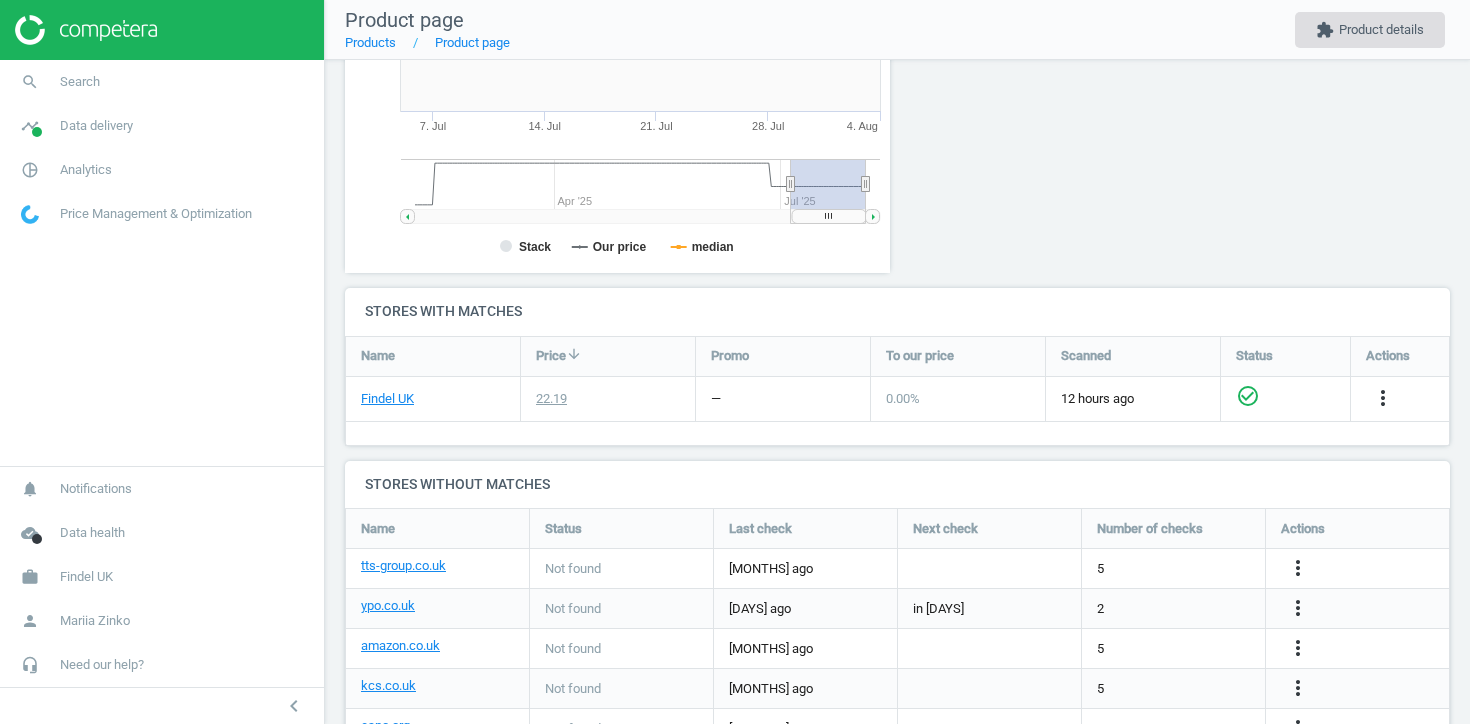 click on "extension Product details" at bounding box center [1370, 30] 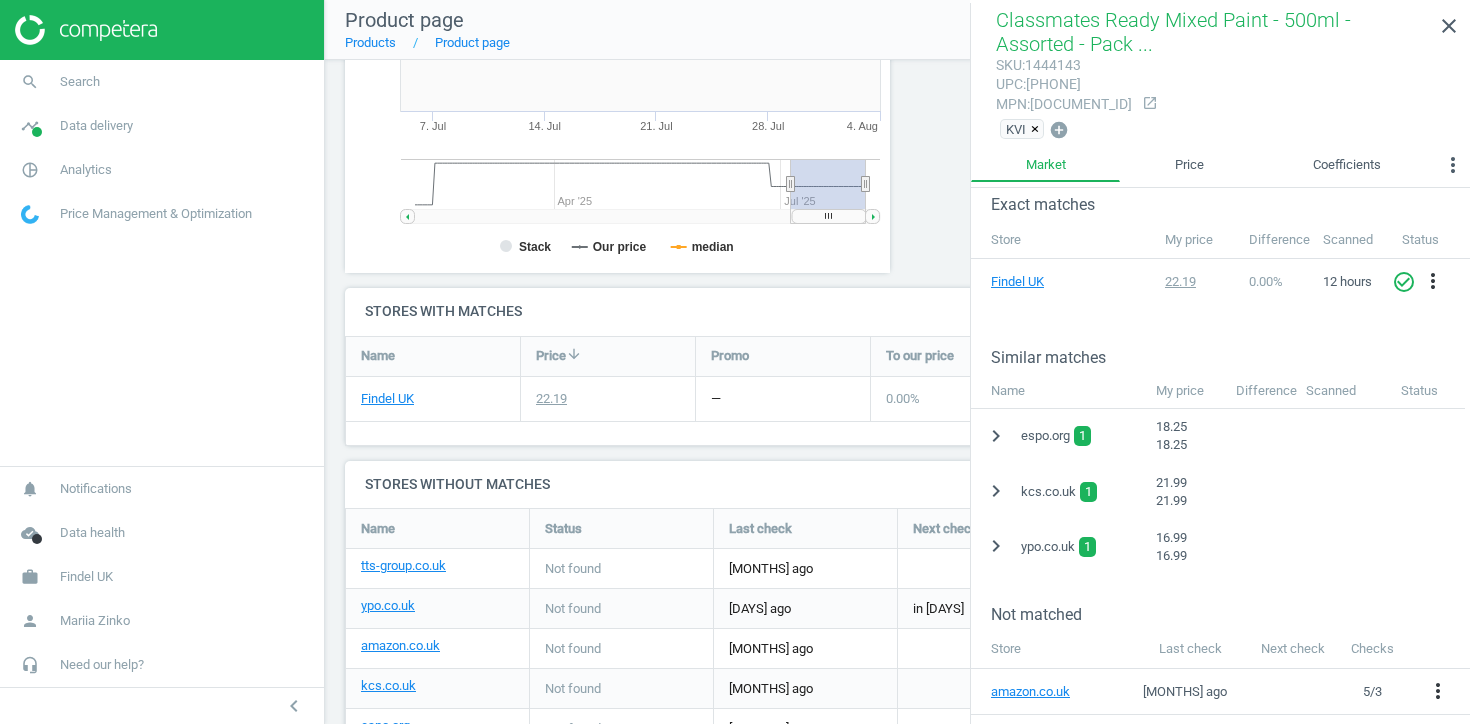 scroll, scrollTop: 305, scrollLeft: 0, axis: vertical 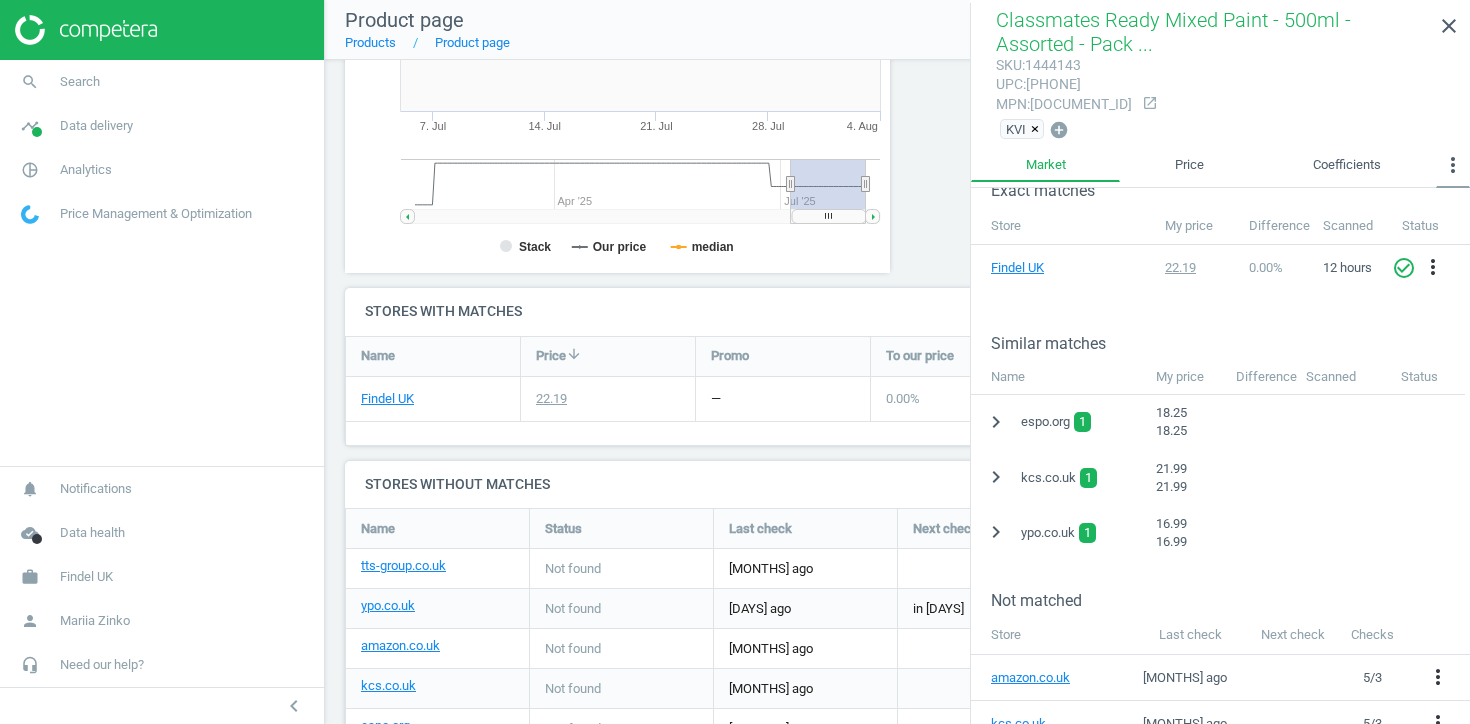 click on "more_vert" at bounding box center (1453, 165) 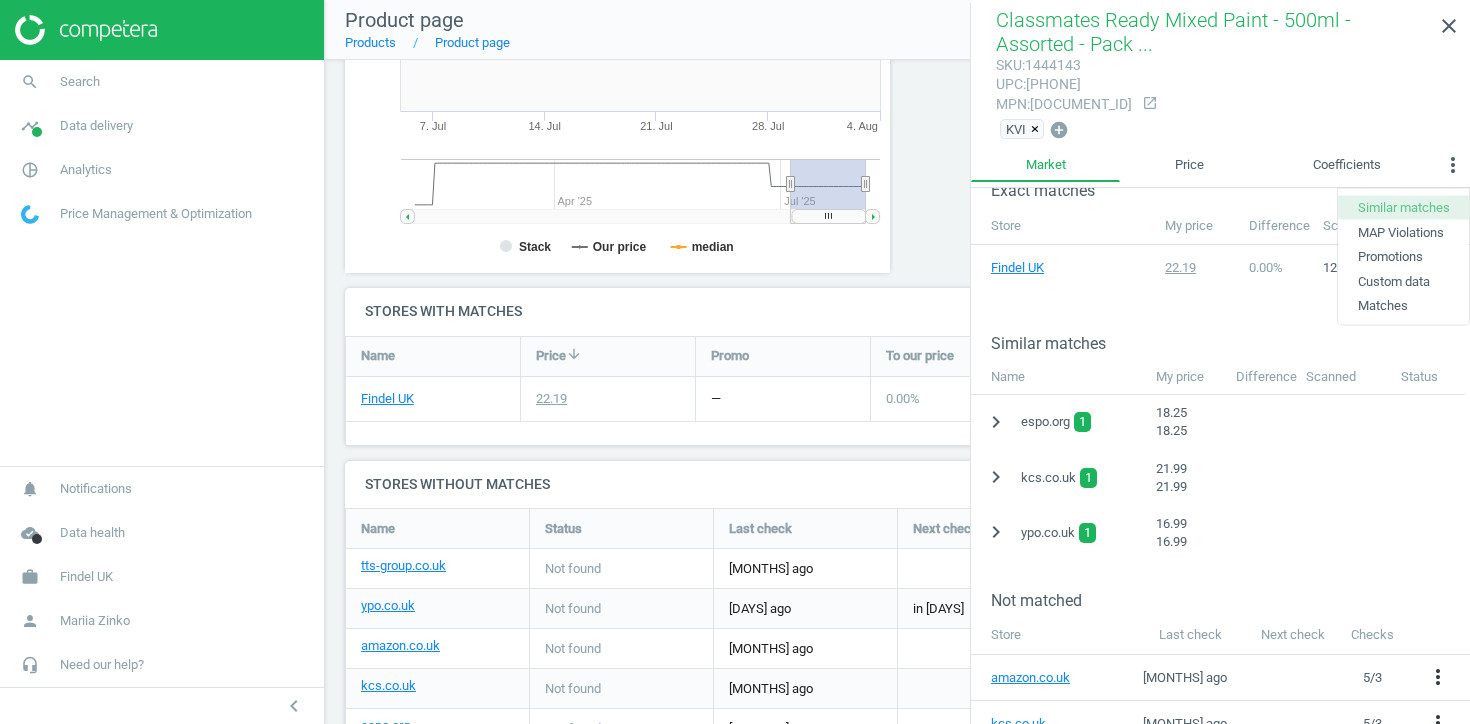 click on "Similar matches" at bounding box center (1403, 207) 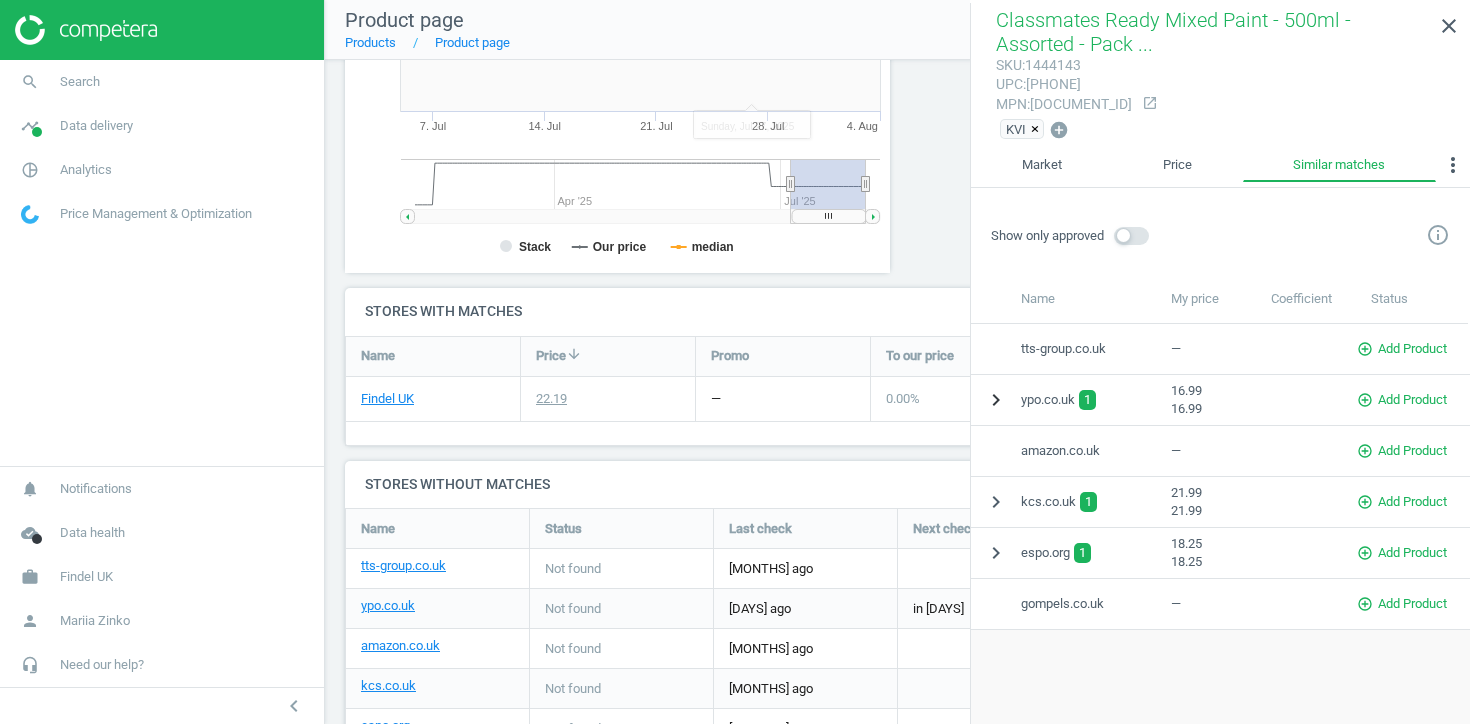 click on "chevron_right" at bounding box center [996, 400] 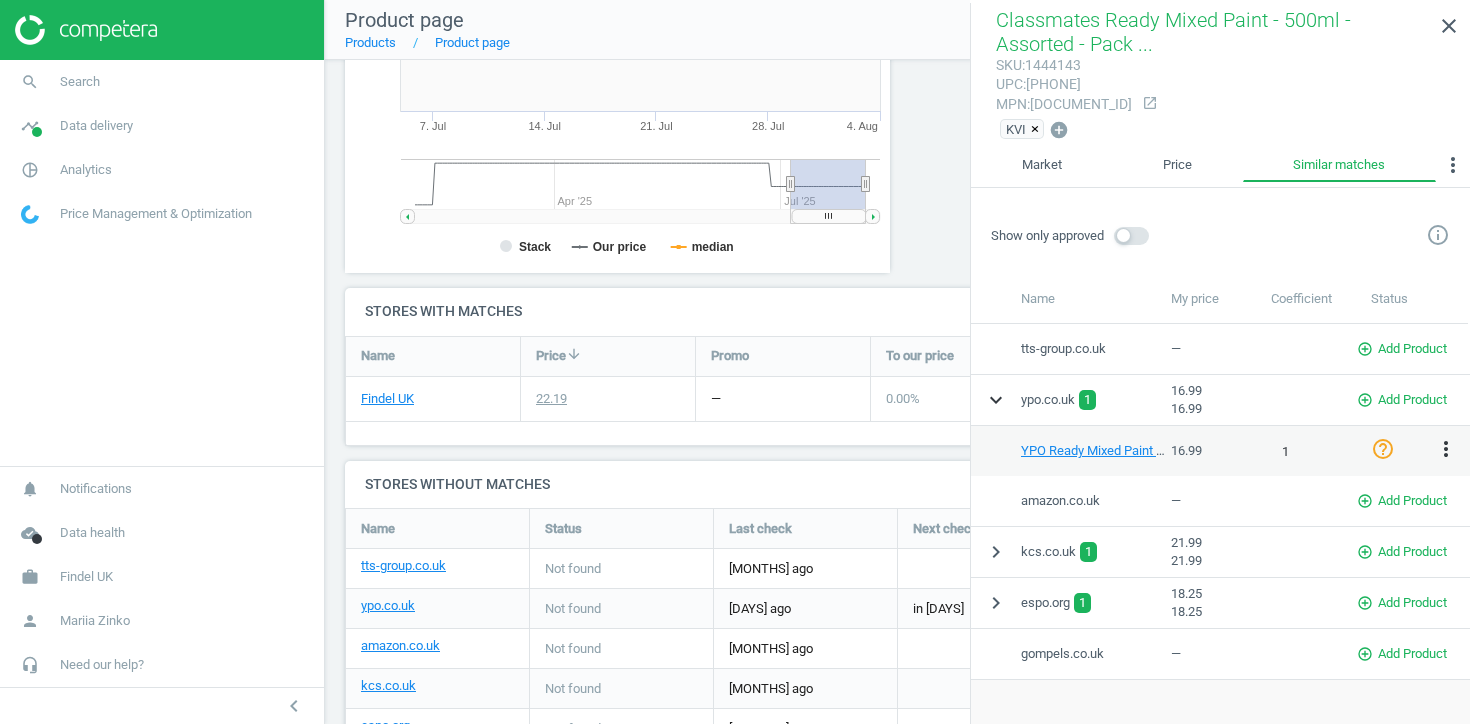 click on "expand_more" at bounding box center [996, 400] 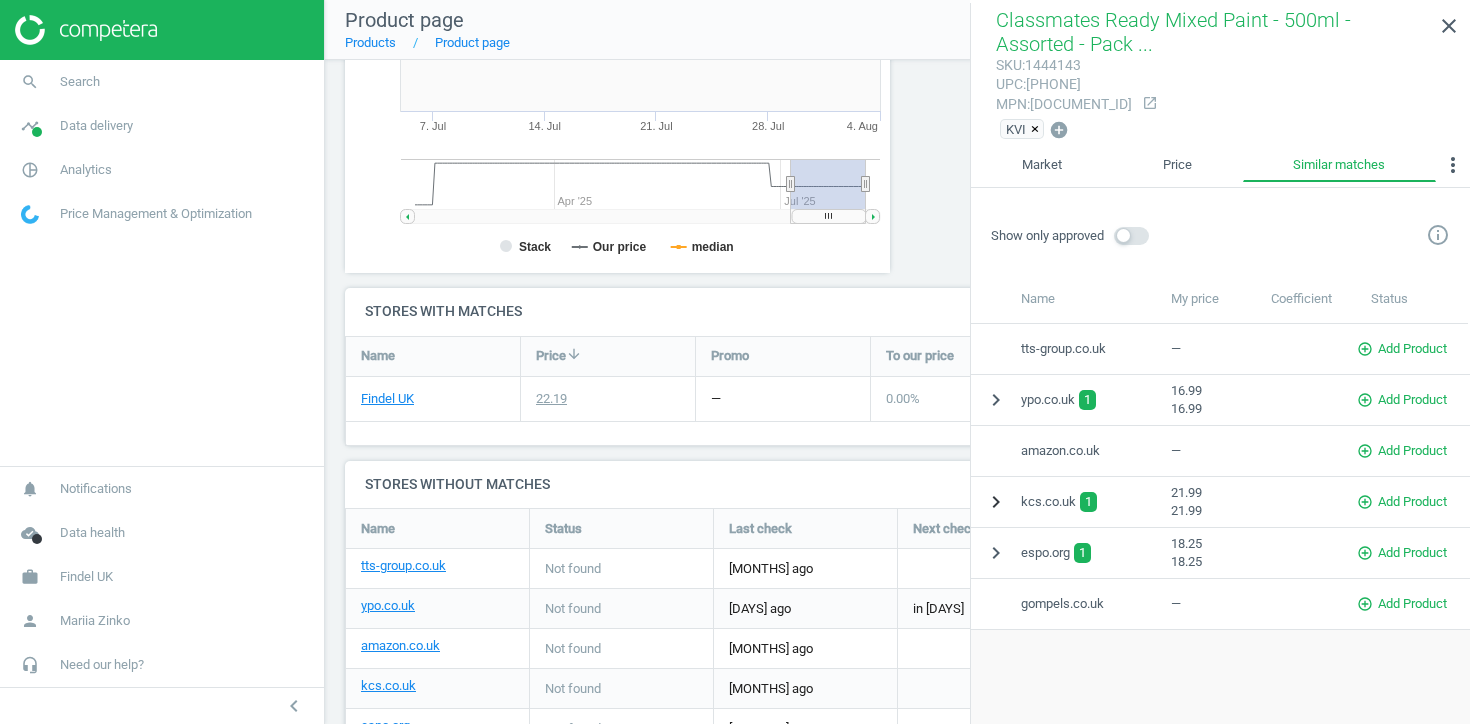 click on "chevron_right" at bounding box center (996, 502) 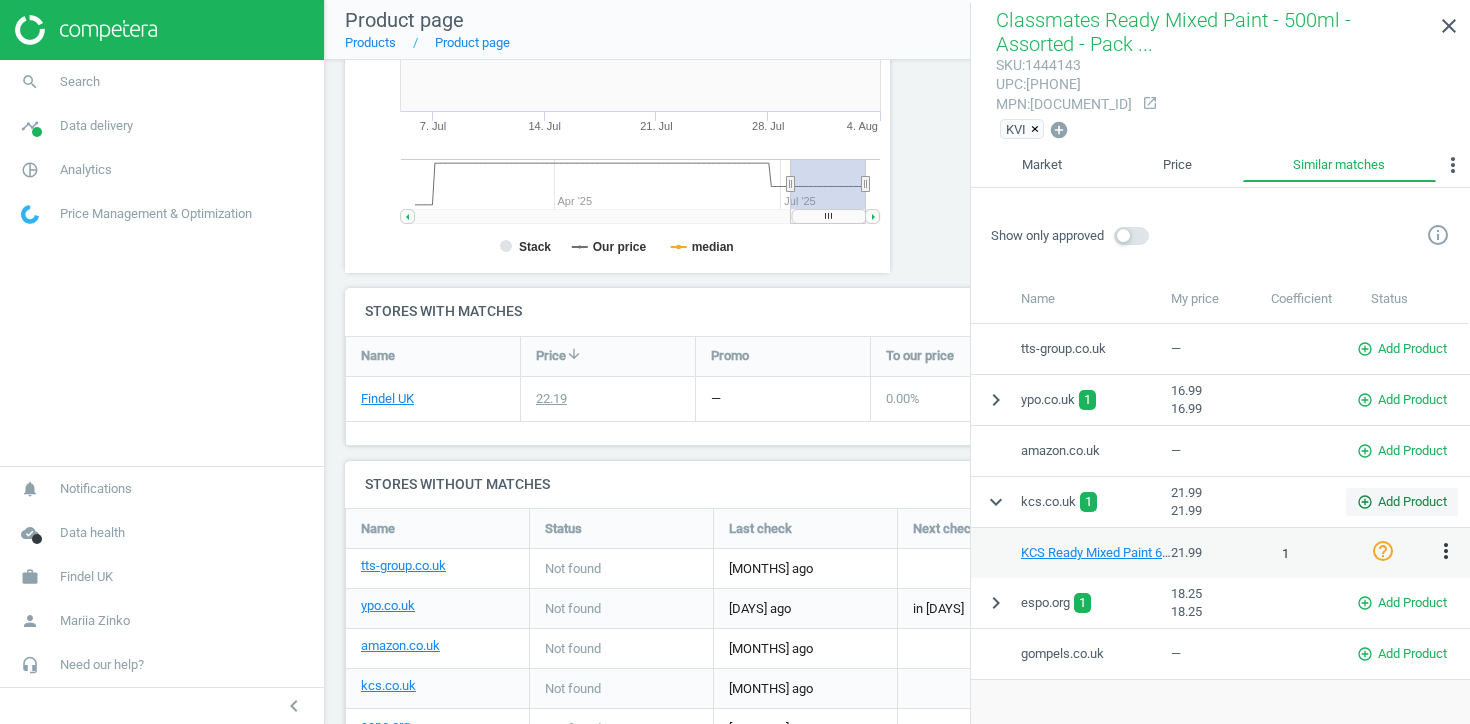 click on "add_circle_outline" at bounding box center (1365, 502) 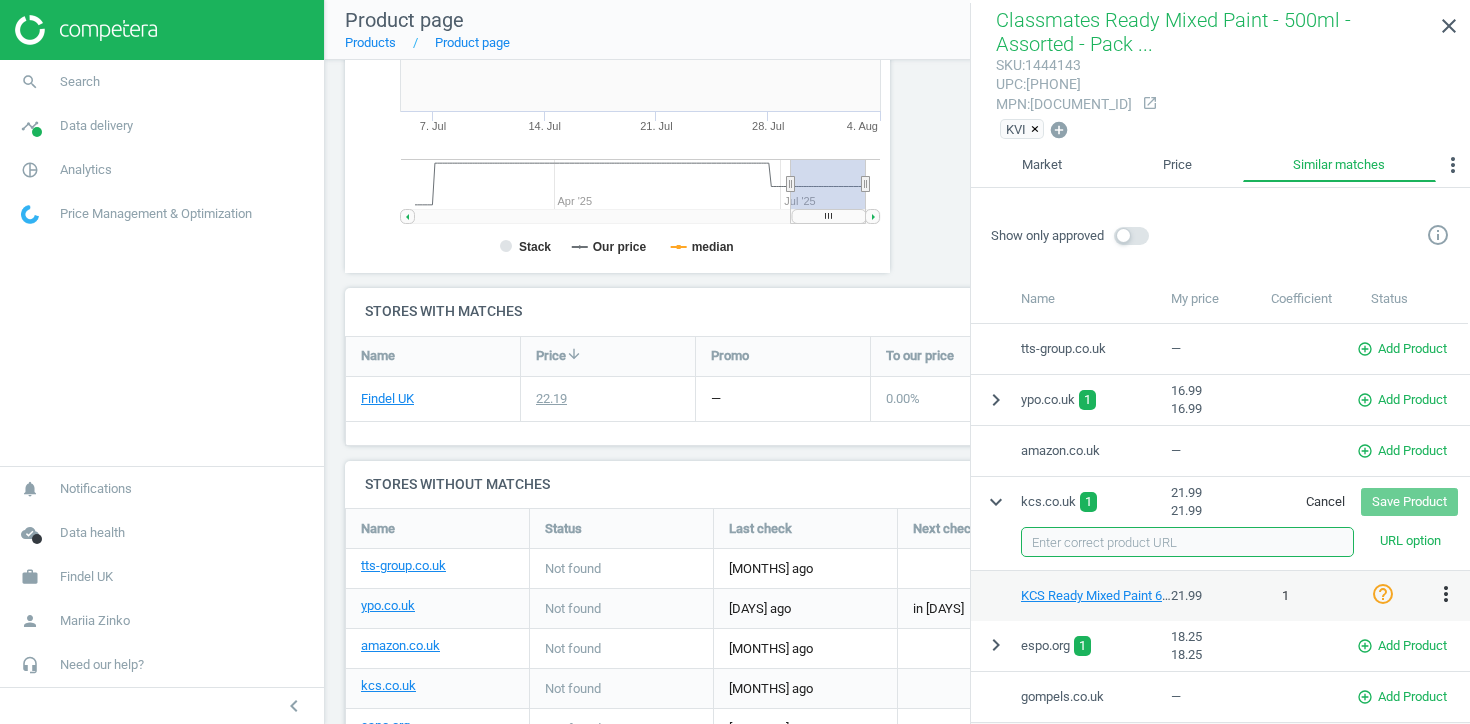 click at bounding box center [1187, 542] 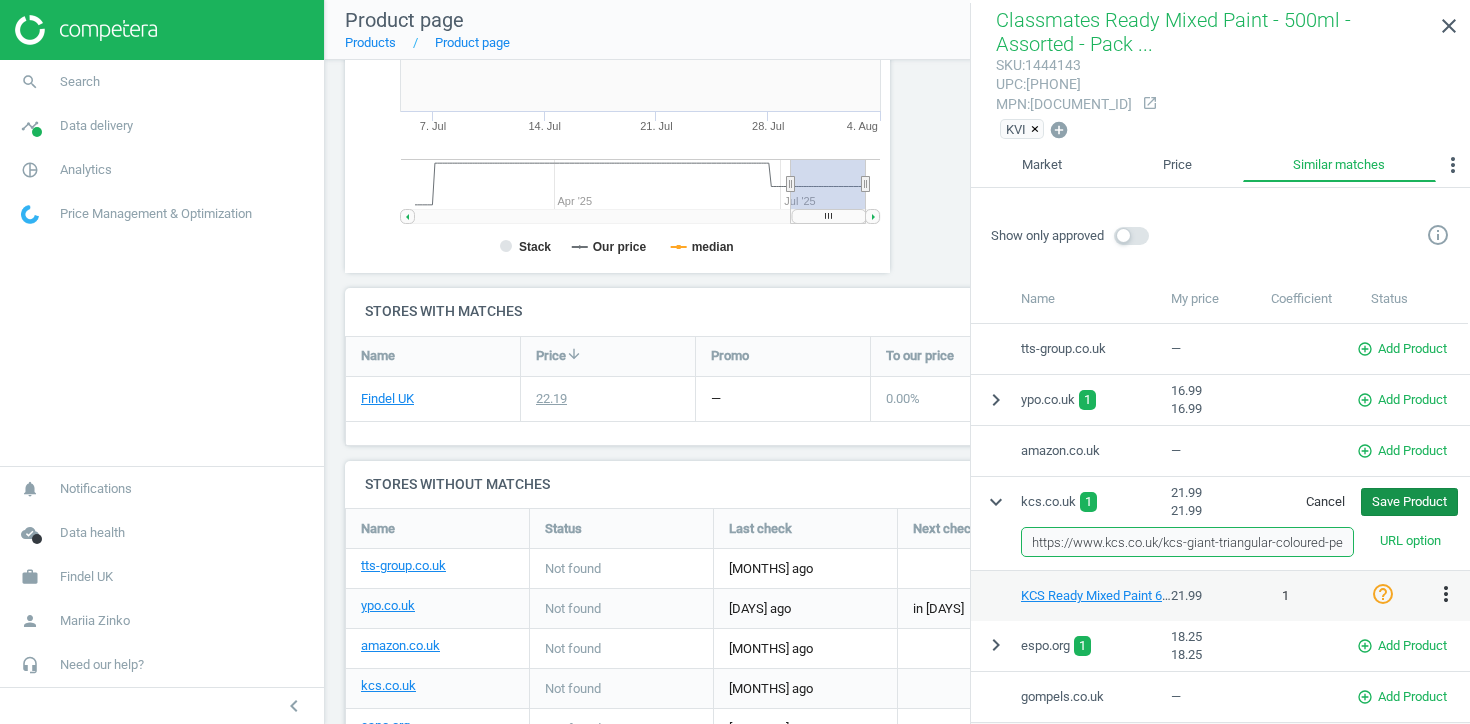 scroll, scrollTop: 0, scrollLeft: 189, axis: horizontal 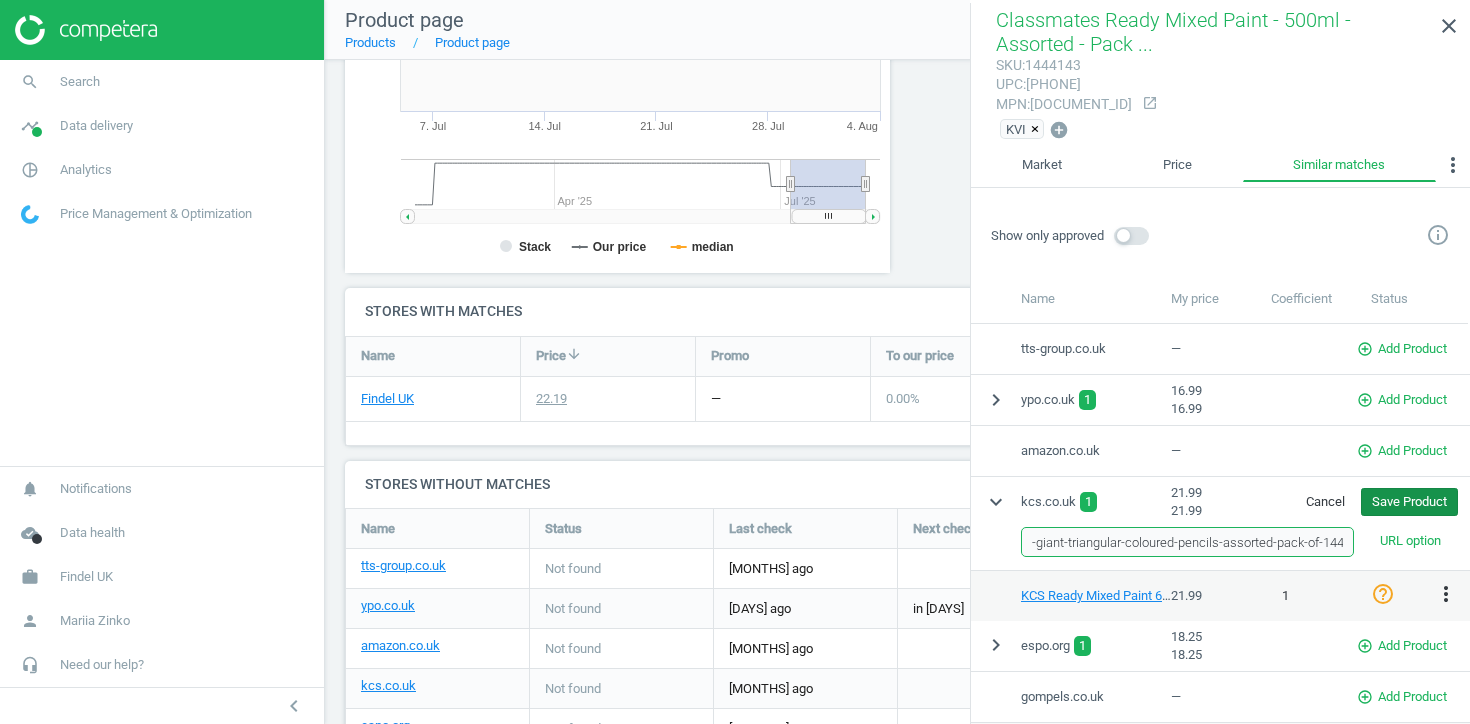 type on "https://www.kcs.co.uk/kcs-giant-triangular-coloured-pencils-assorted-pack-of-144" 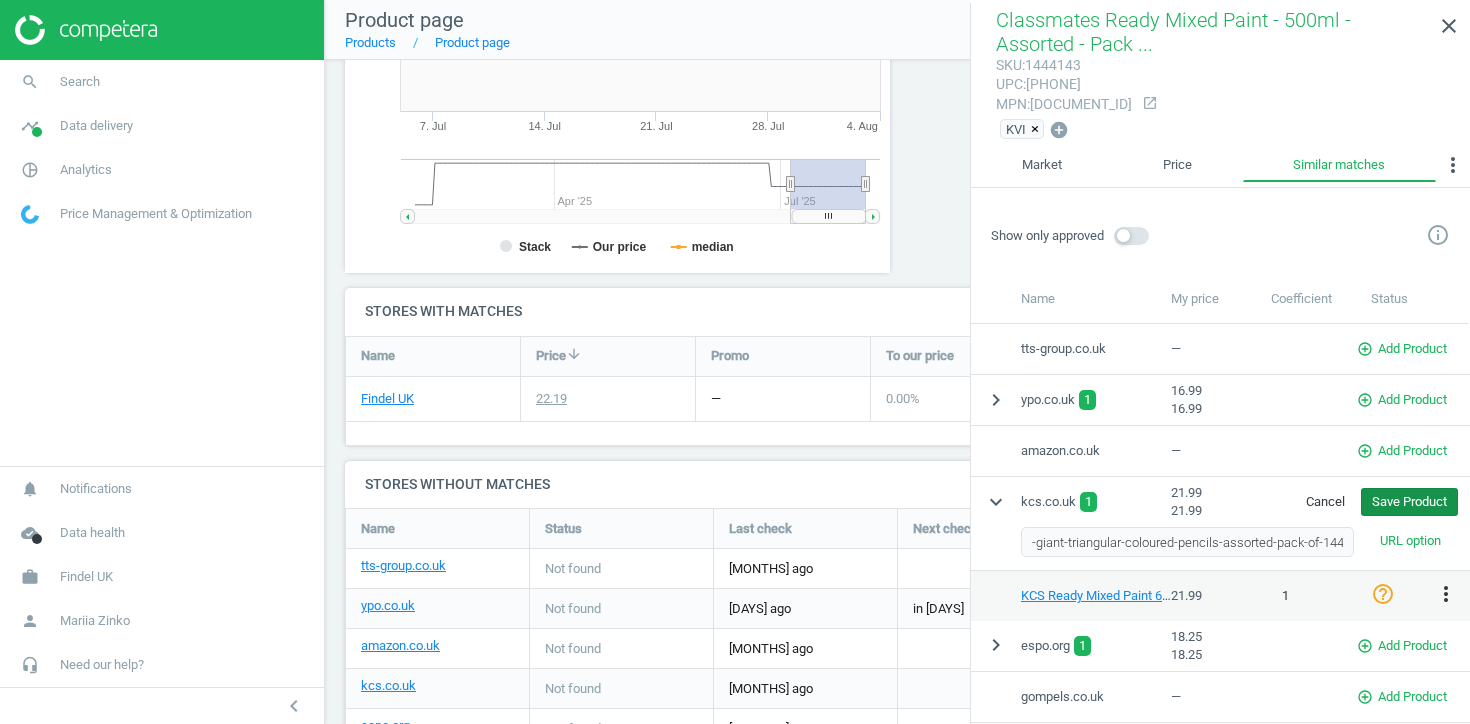 scroll, scrollTop: 0, scrollLeft: 0, axis: both 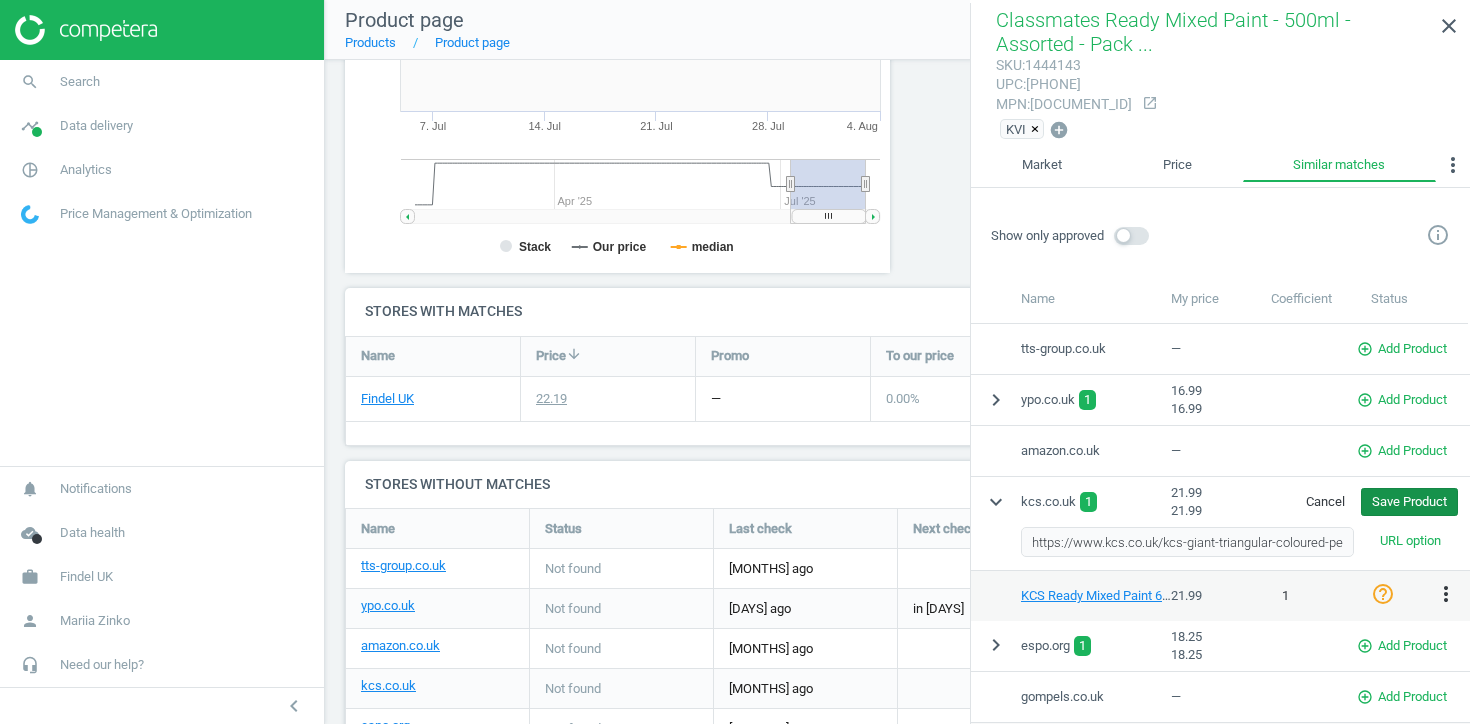 click on "Save Product" at bounding box center [1409, 502] 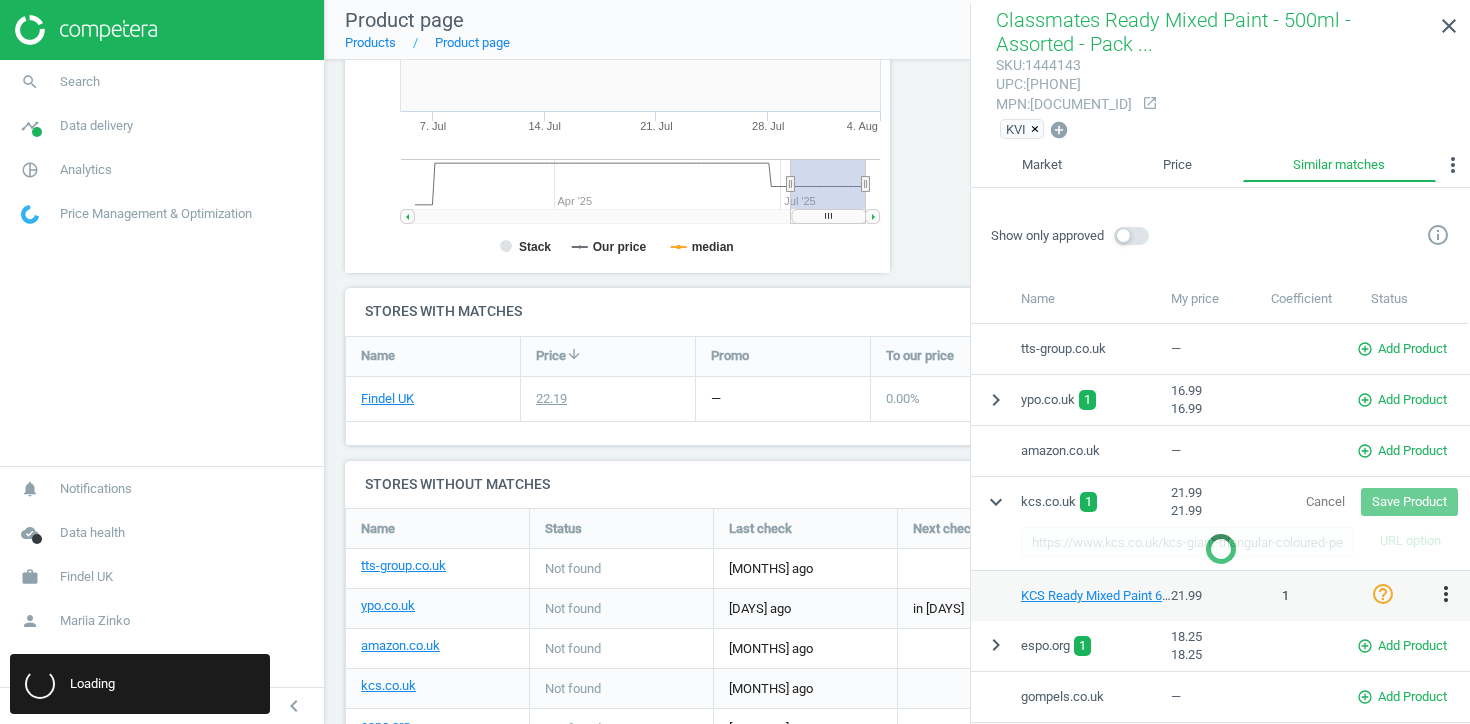 type 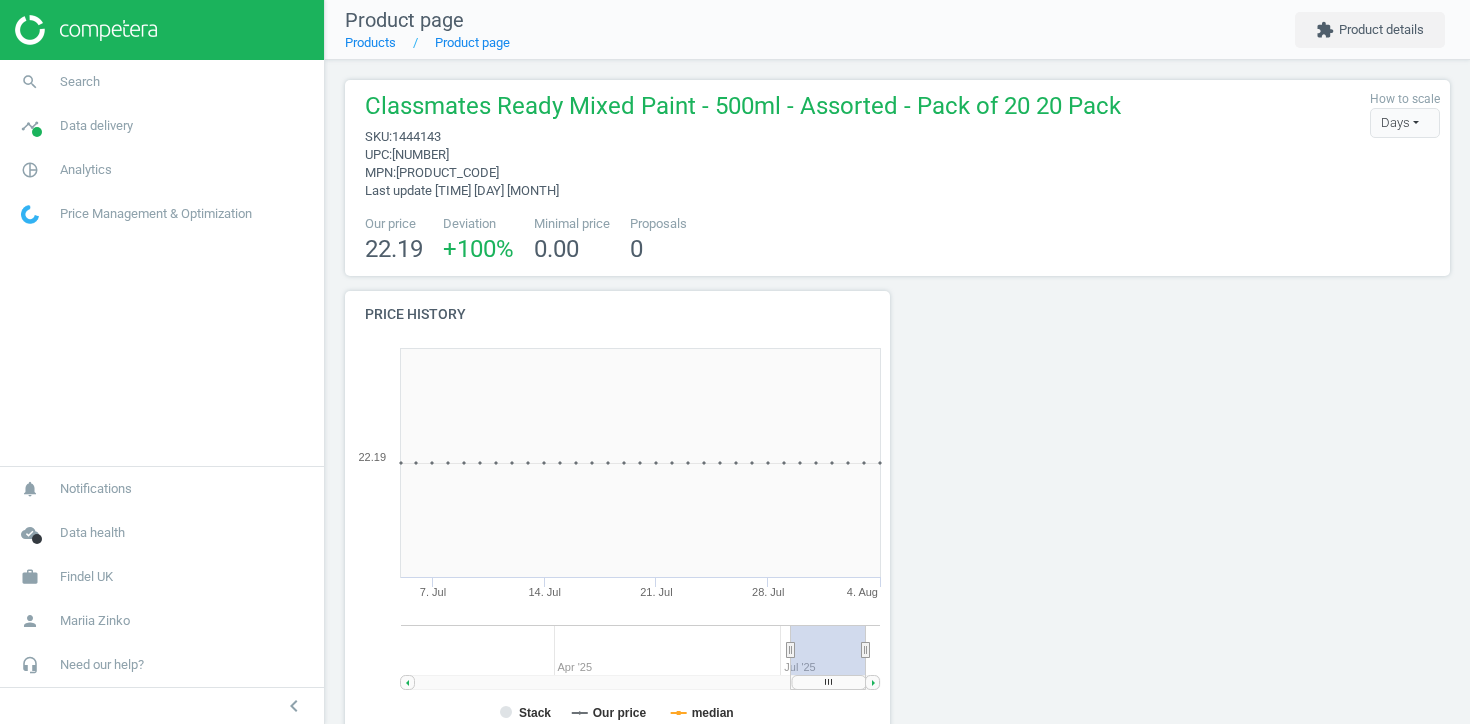 scroll, scrollTop: 0, scrollLeft: 0, axis: both 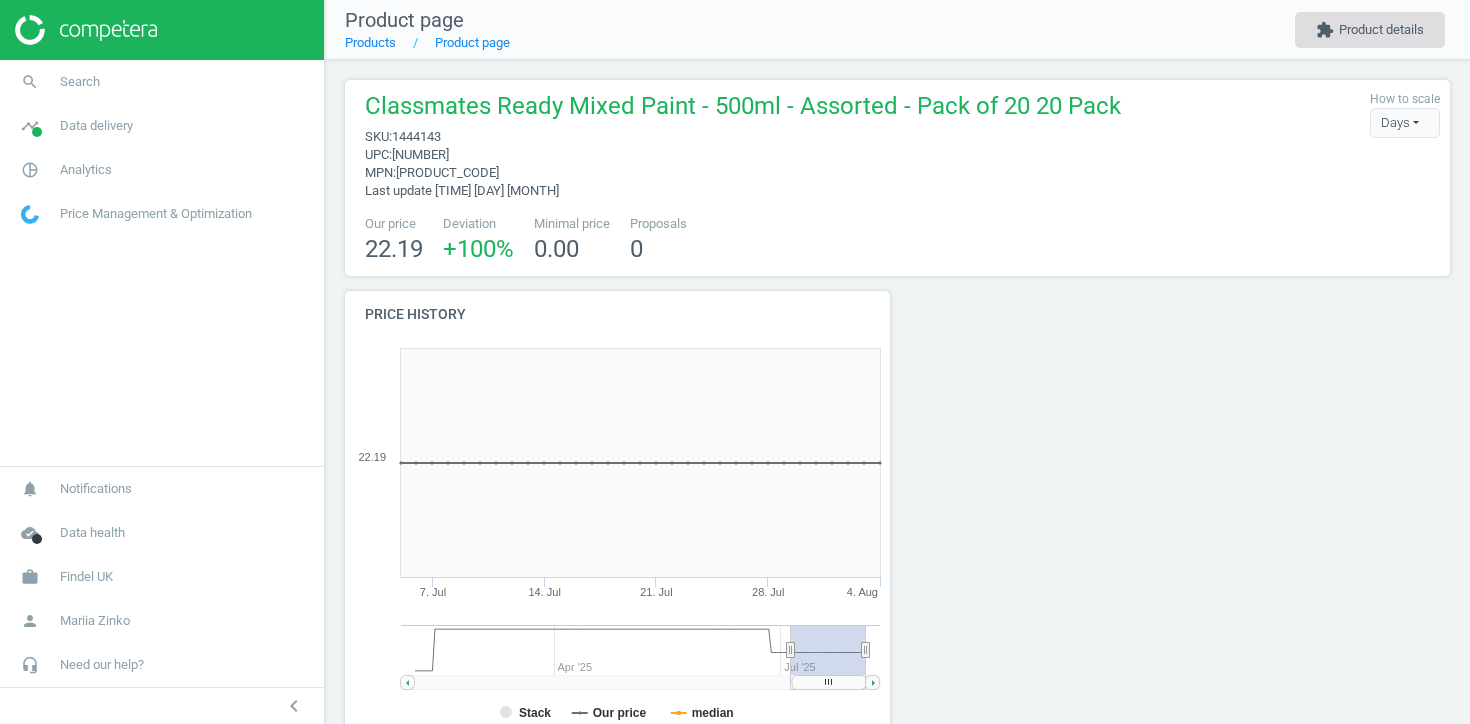 click on "extension Product details" at bounding box center [1370, 30] 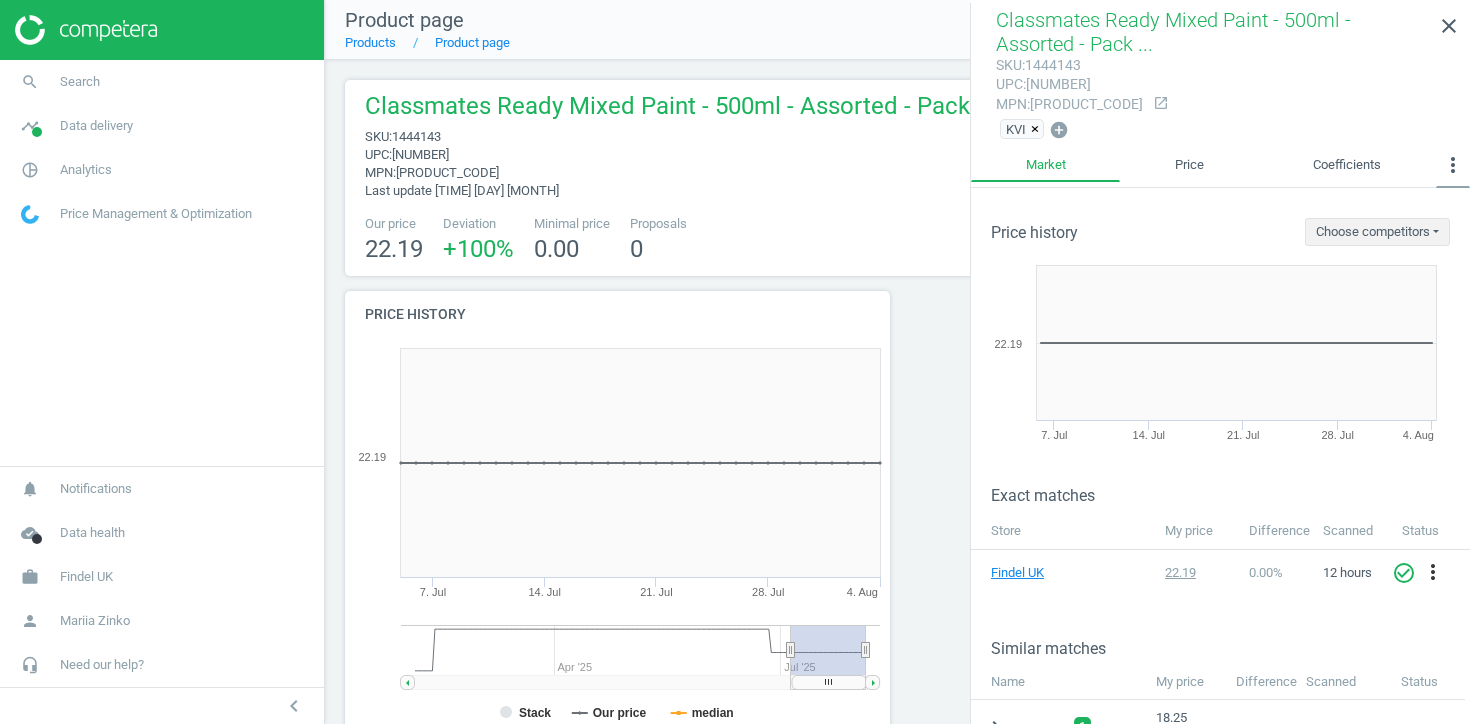 click on "more_vert" at bounding box center [1453, 165] 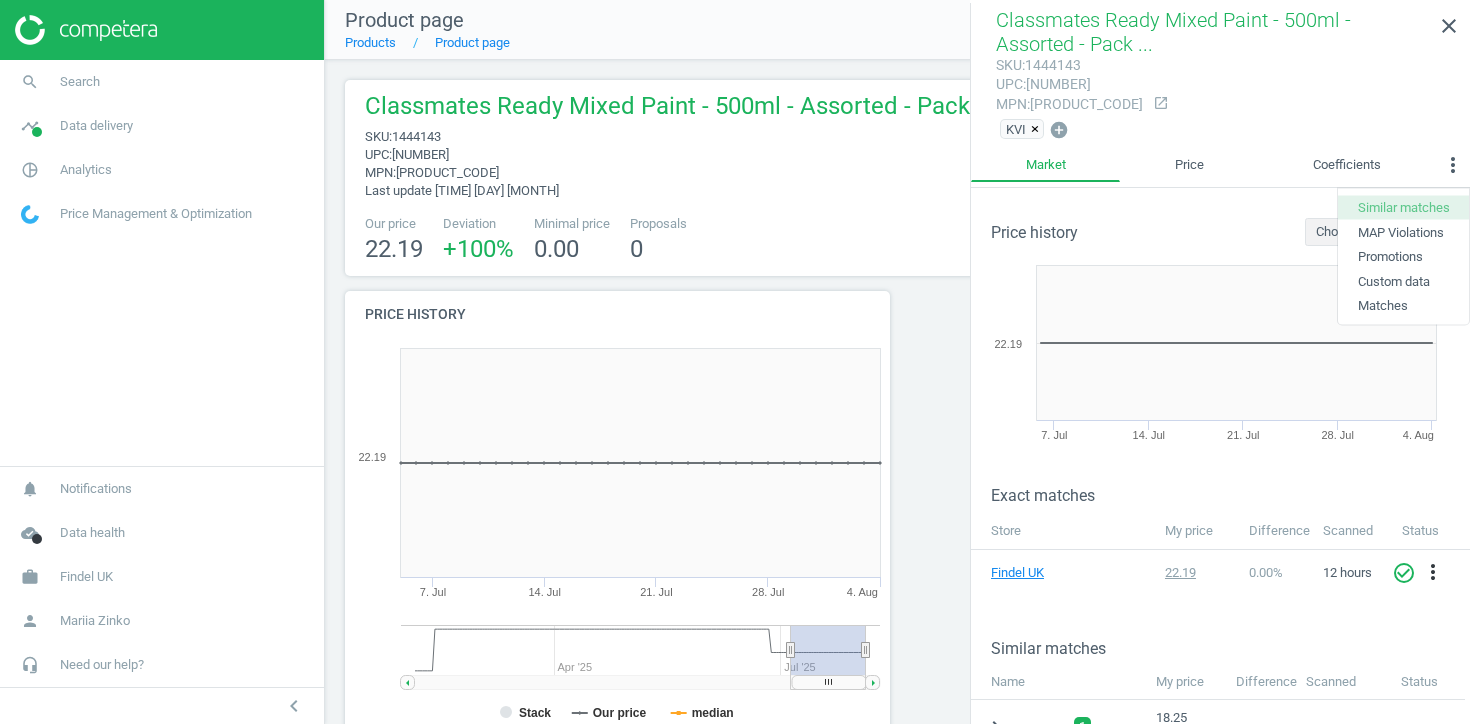 click on "Similar matches" at bounding box center [1403, 207] 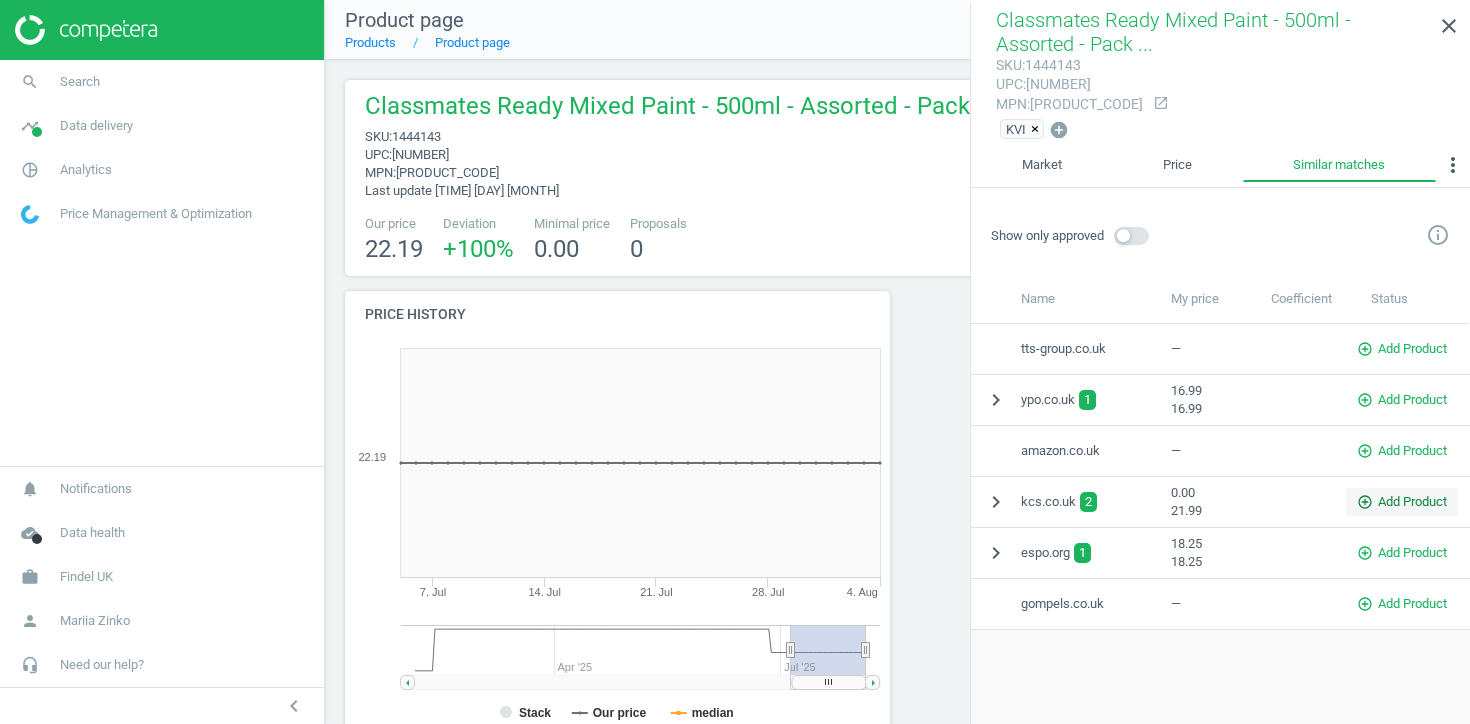 click on "add_circle_outline" at bounding box center [1365, 502] 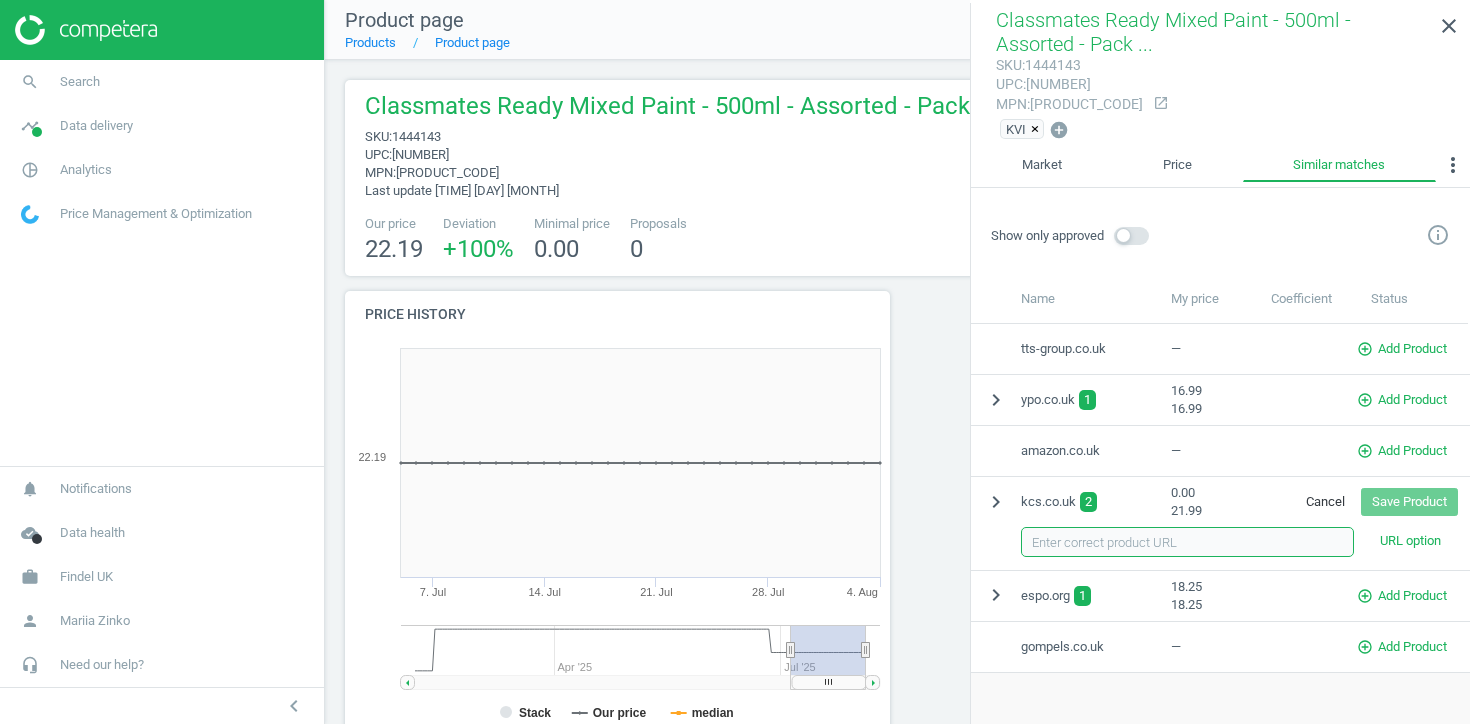 click at bounding box center [1187, 542] 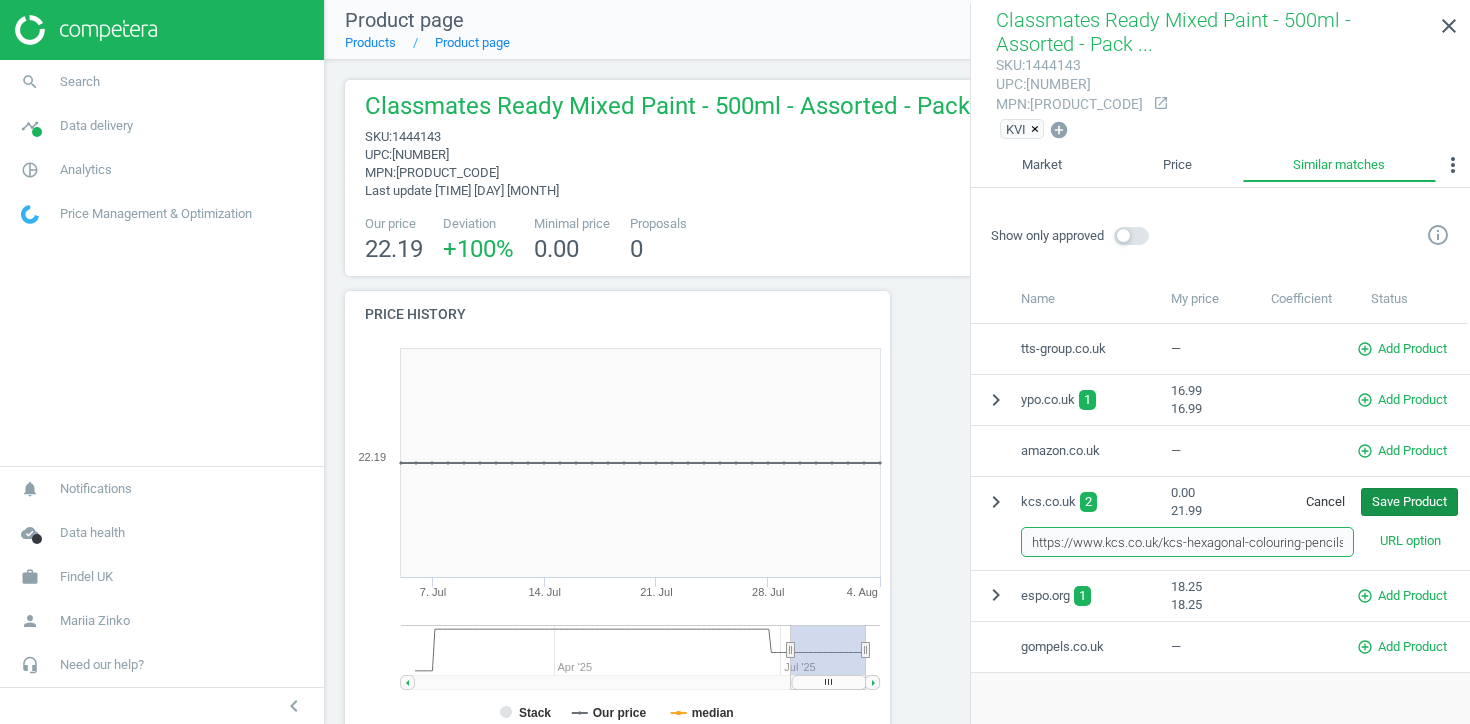 scroll, scrollTop: 0, scrollLeft: 105, axis: horizontal 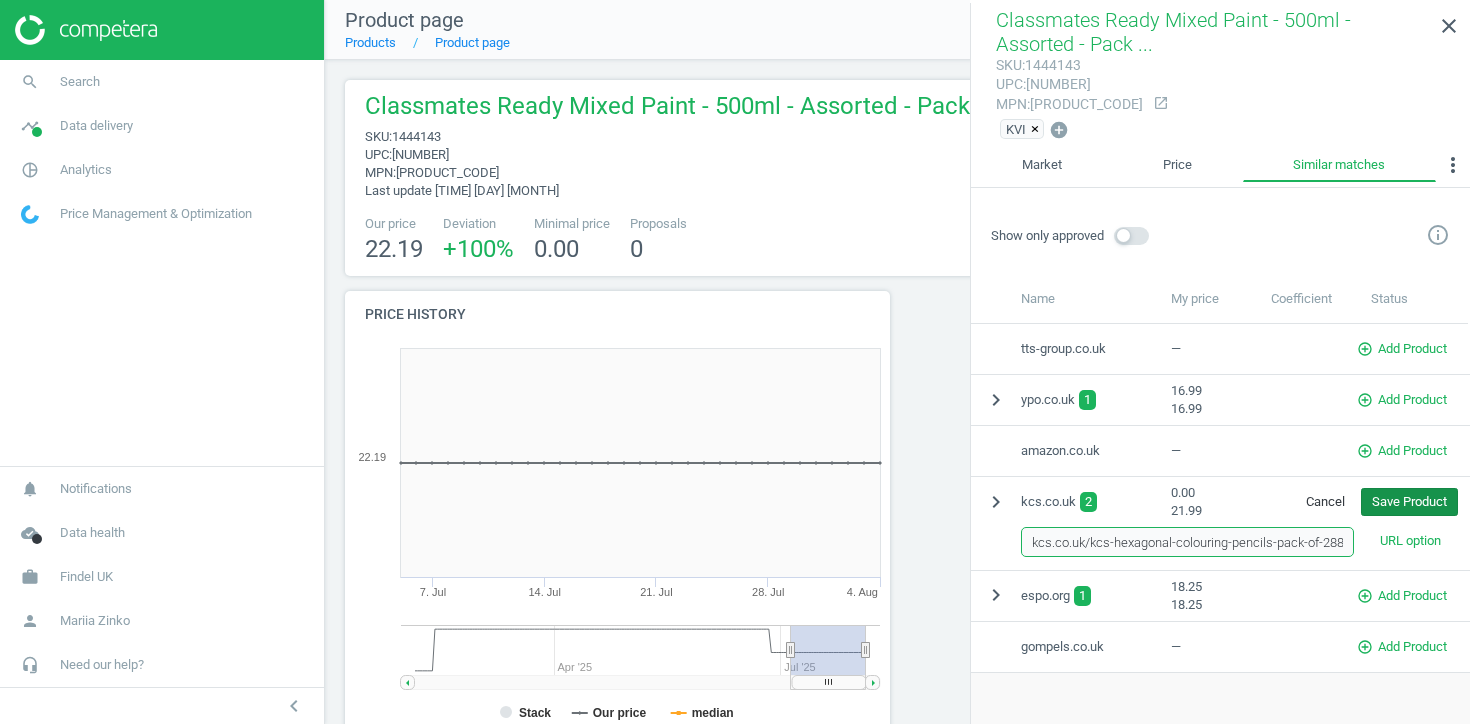 type on "https://www.kcs.co.uk/kcs-hexagonal-colouring-pencils-pack-of-288" 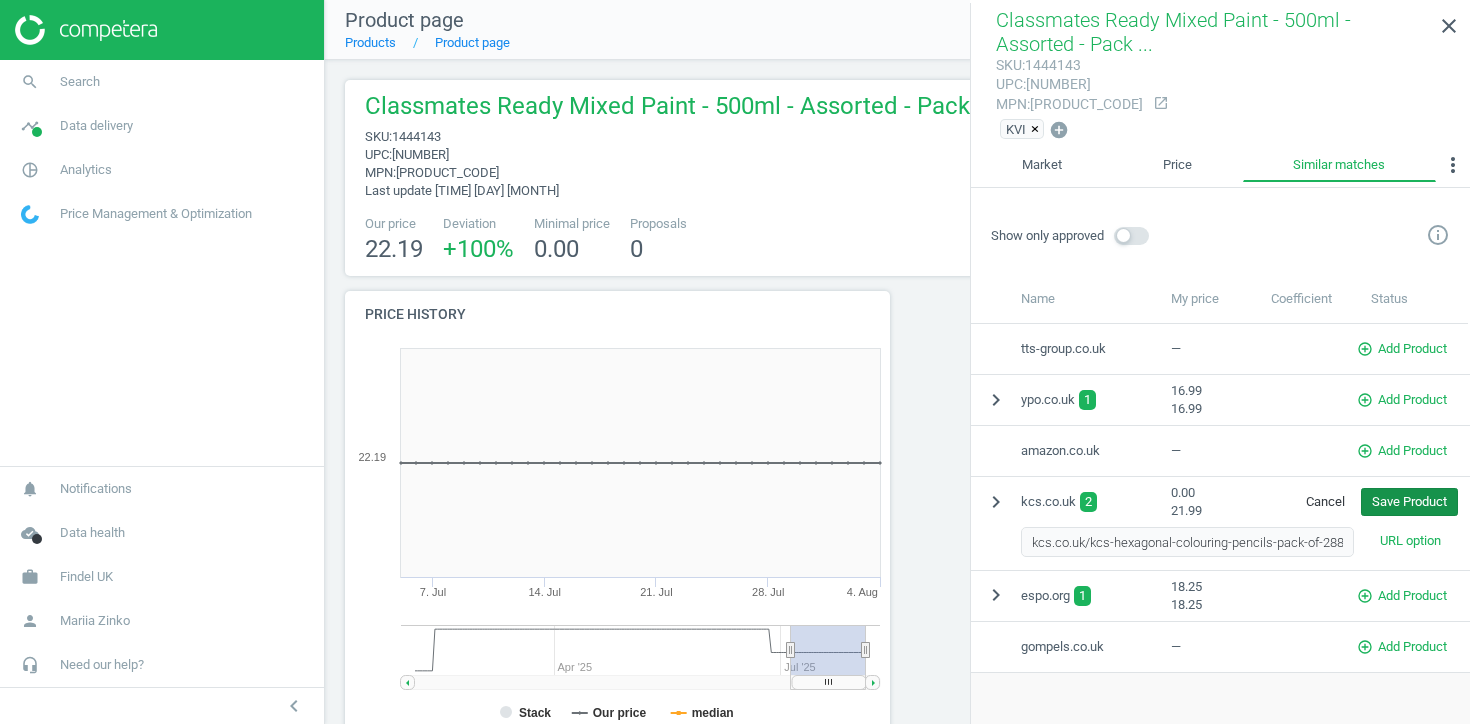 scroll, scrollTop: 0, scrollLeft: 0, axis: both 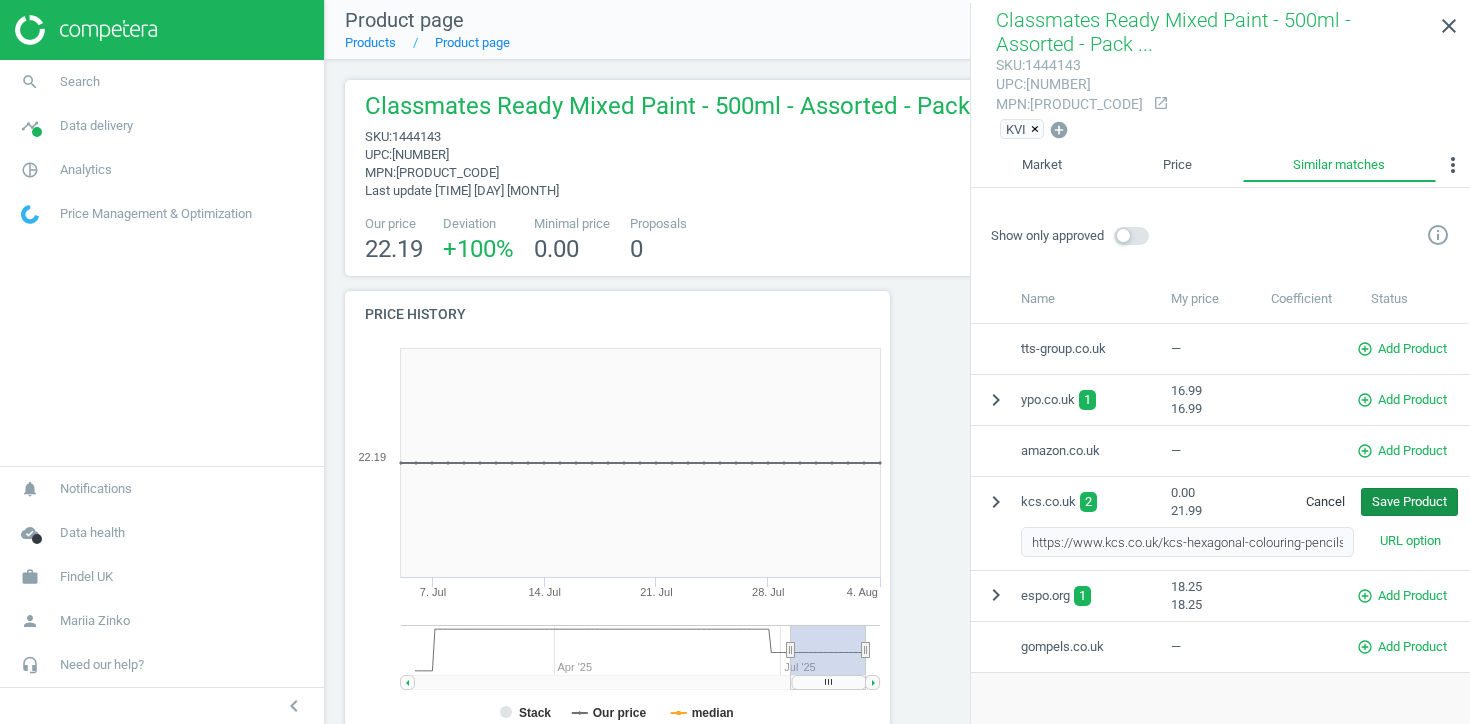 click on "Save Product" at bounding box center (1409, 502) 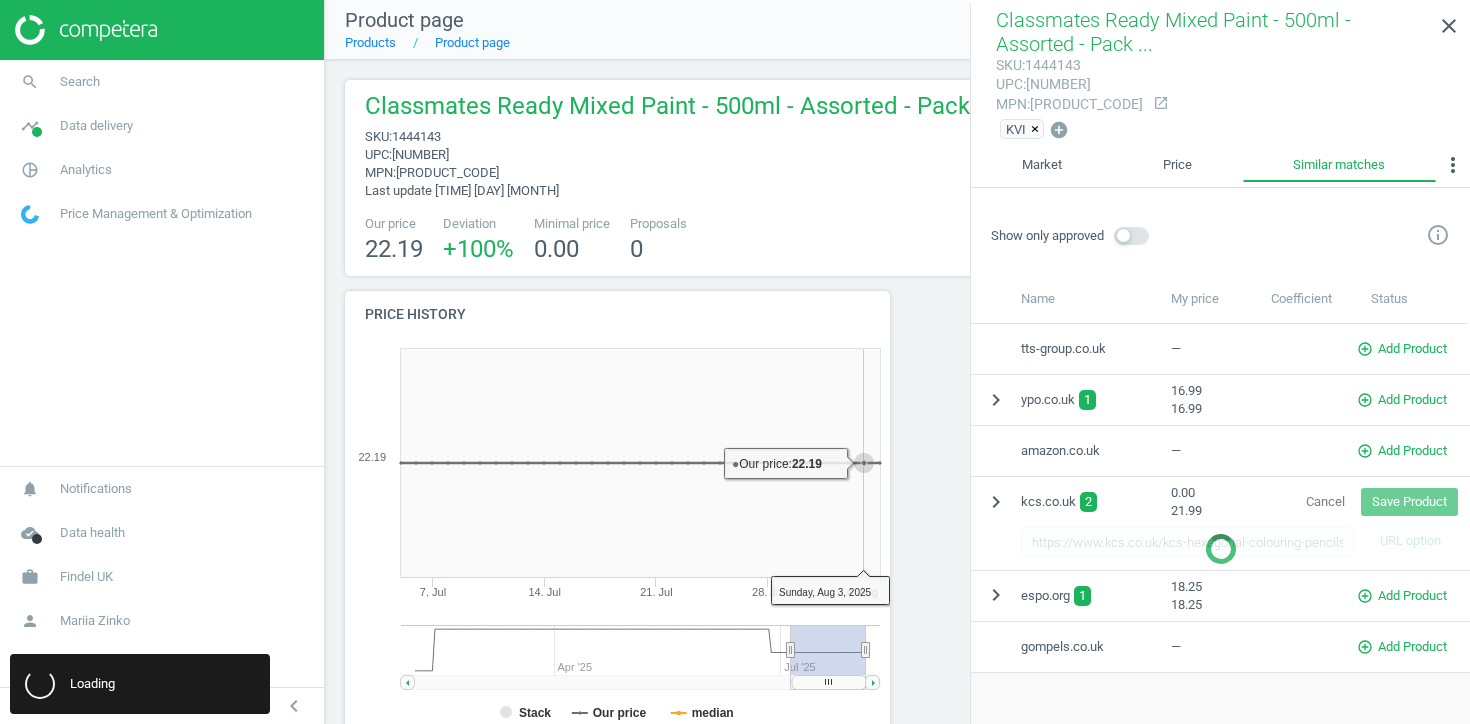 type 